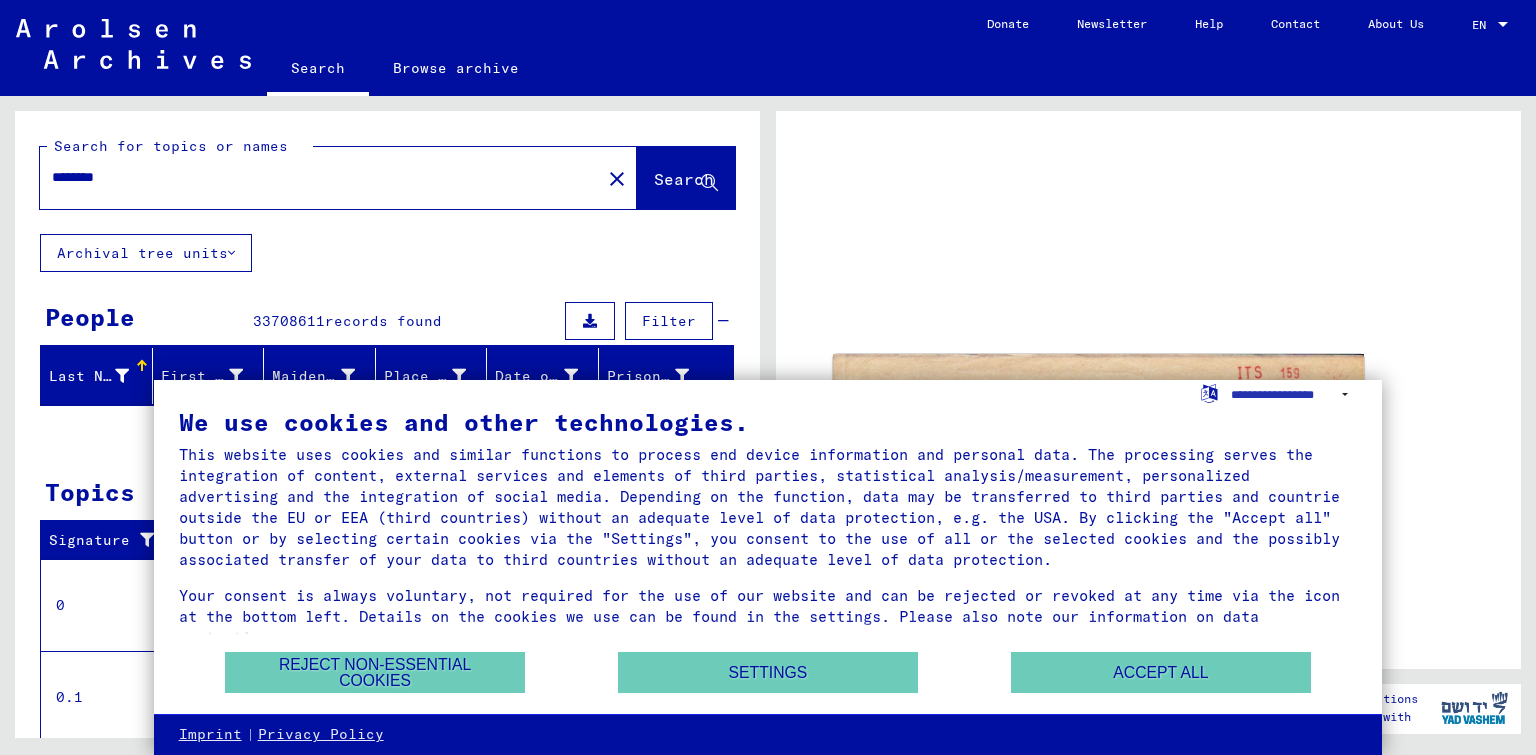 scroll, scrollTop: 0, scrollLeft: 0, axis: both 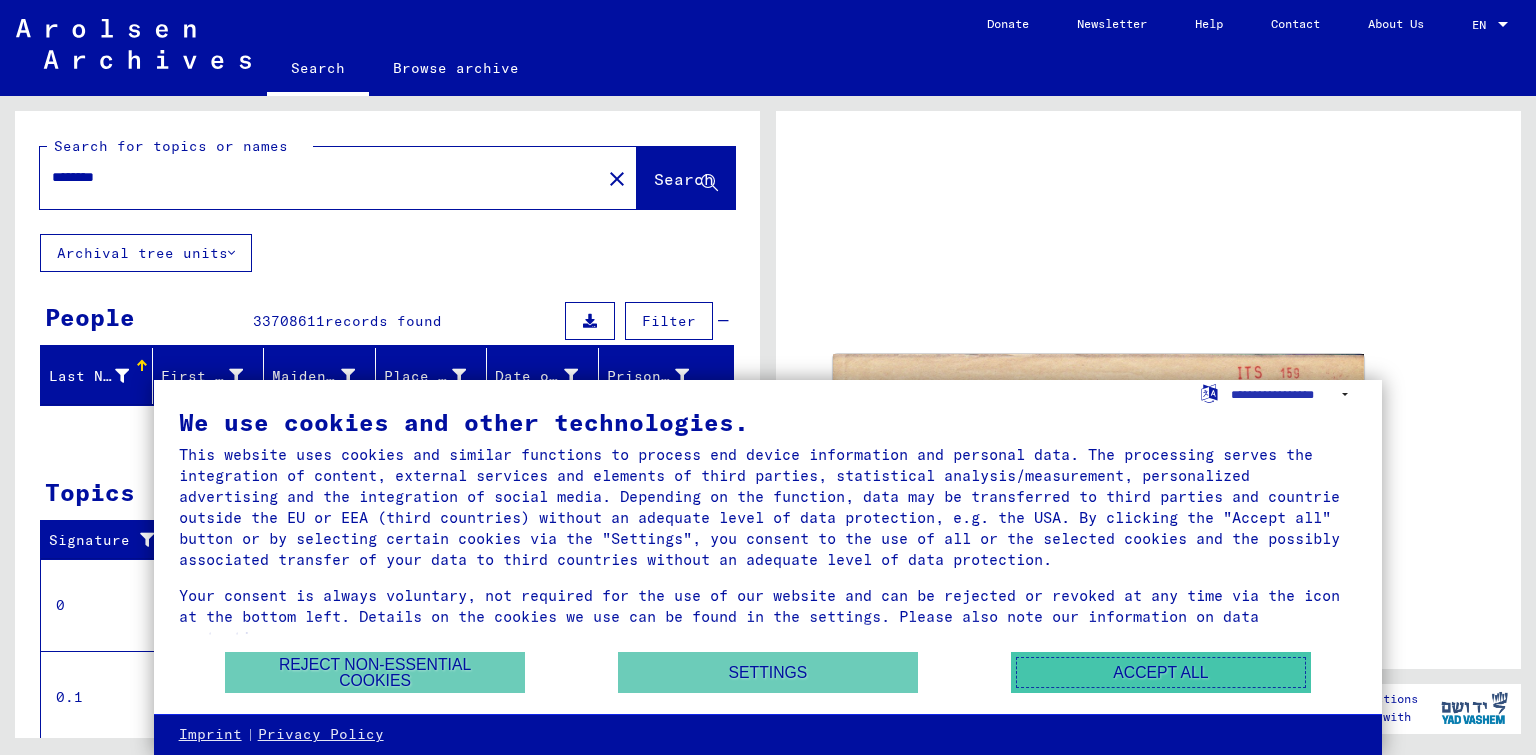 click on "Accept all" at bounding box center (1161, 672) 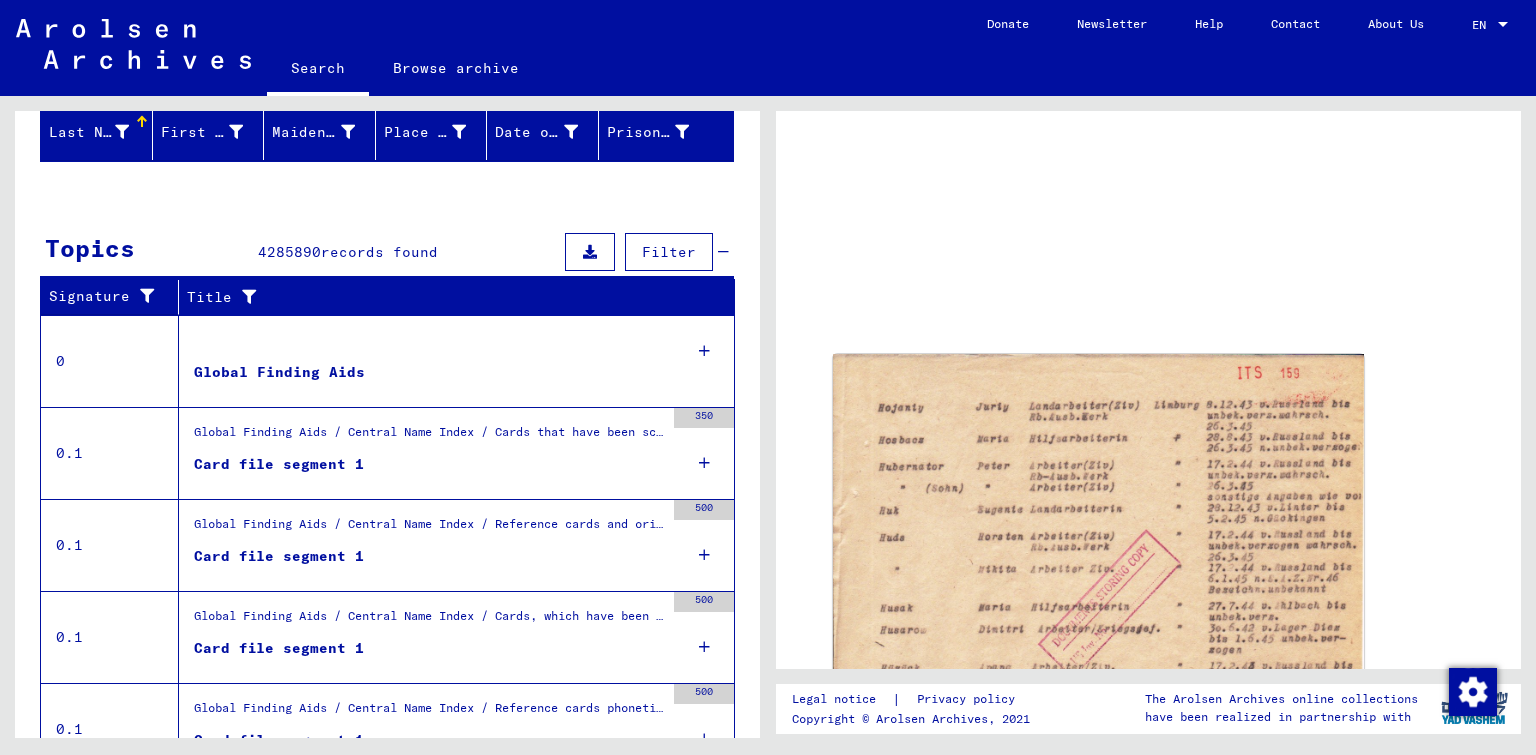 scroll, scrollTop: 300, scrollLeft: 0, axis: vertical 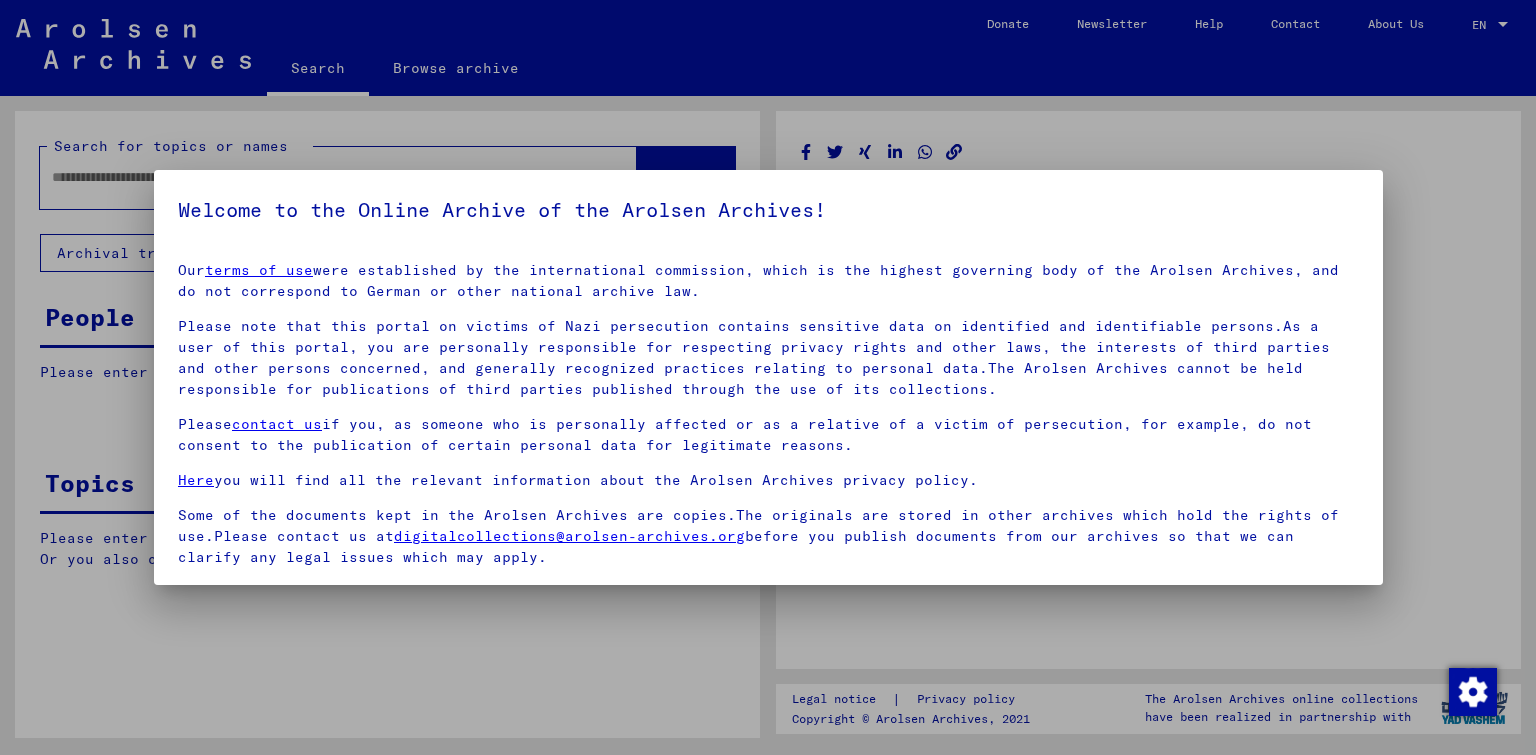 type on "********" 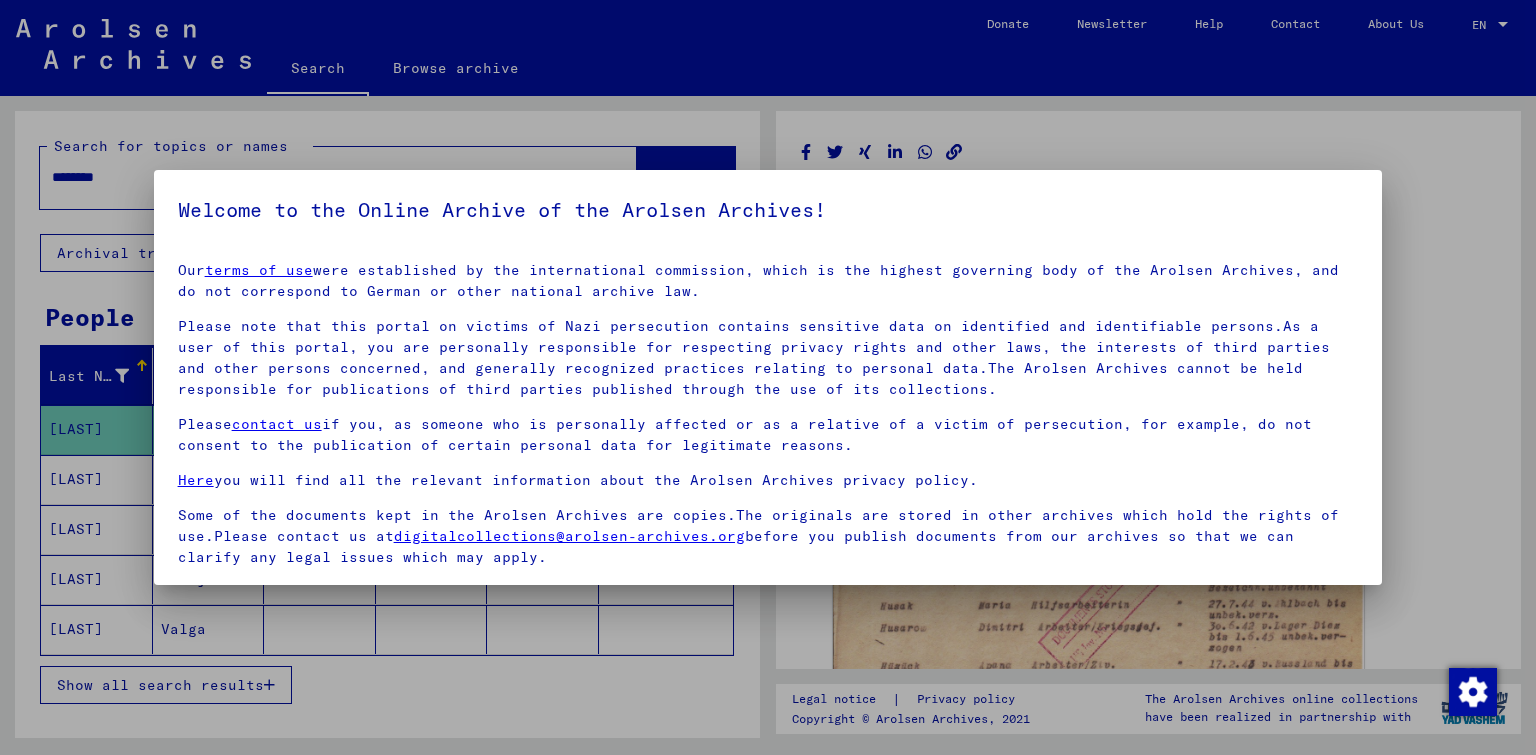 scroll, scrollTop: 140, scrollLeft: 0, axis: vertical 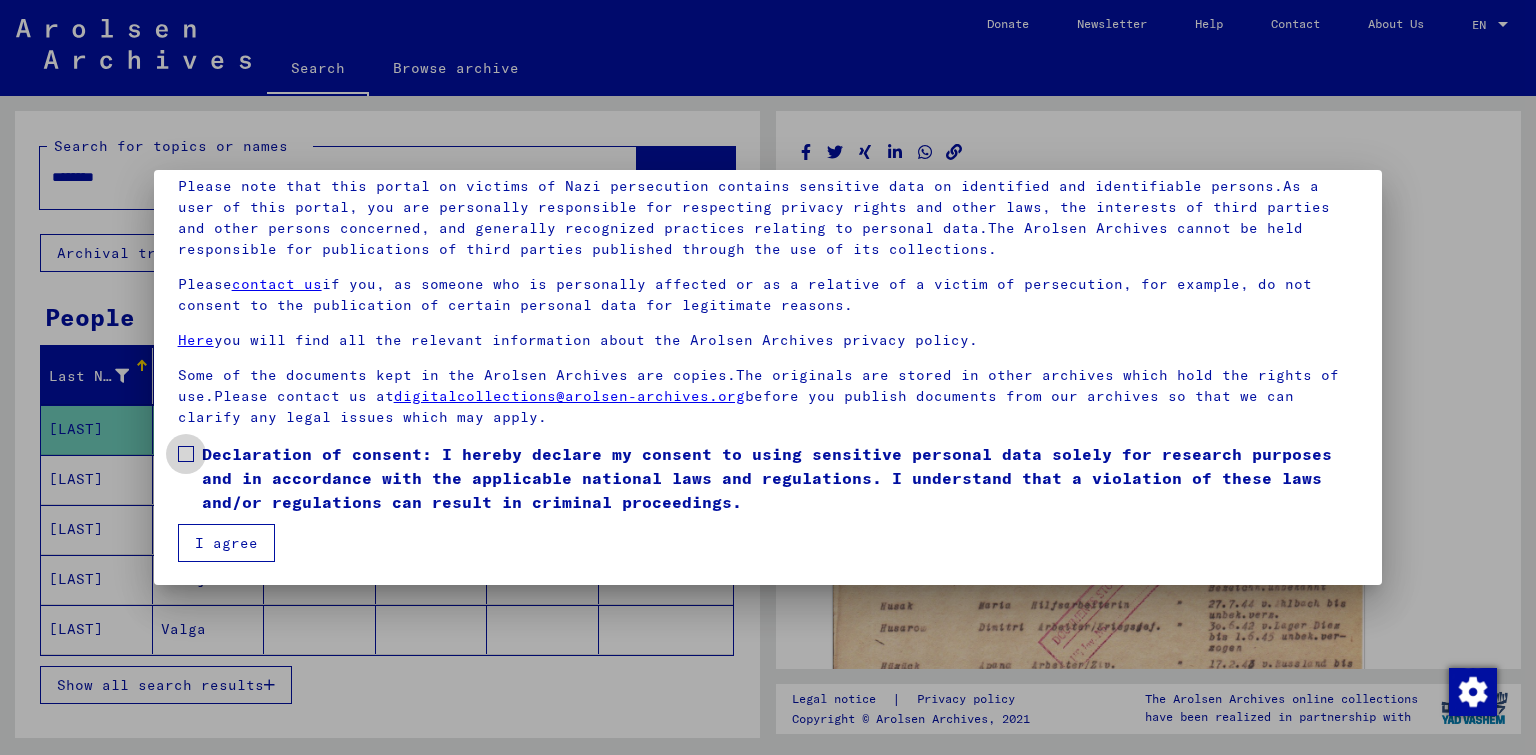 click at bounding box center (186, 454) 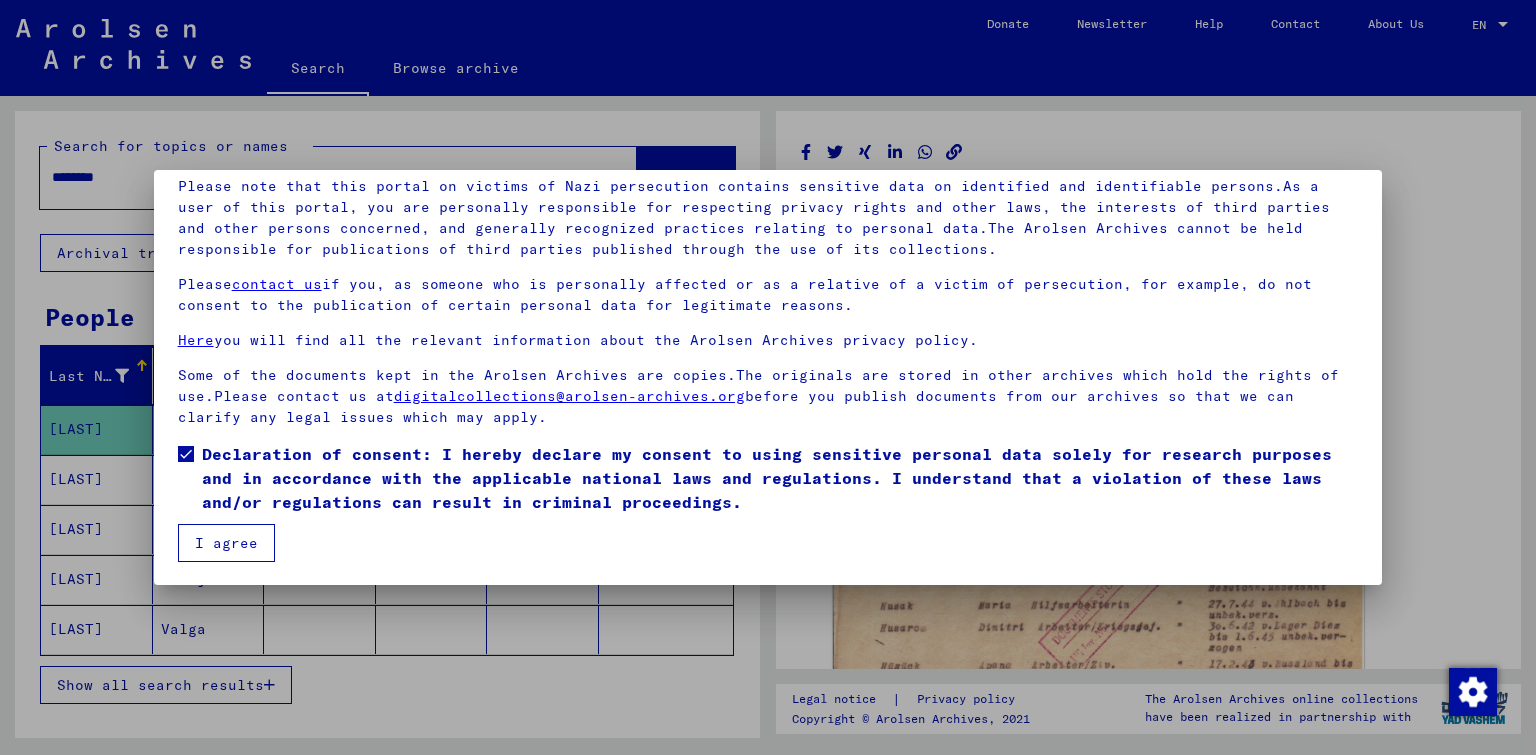 click on "I agree" at bounding box center [226, 543] 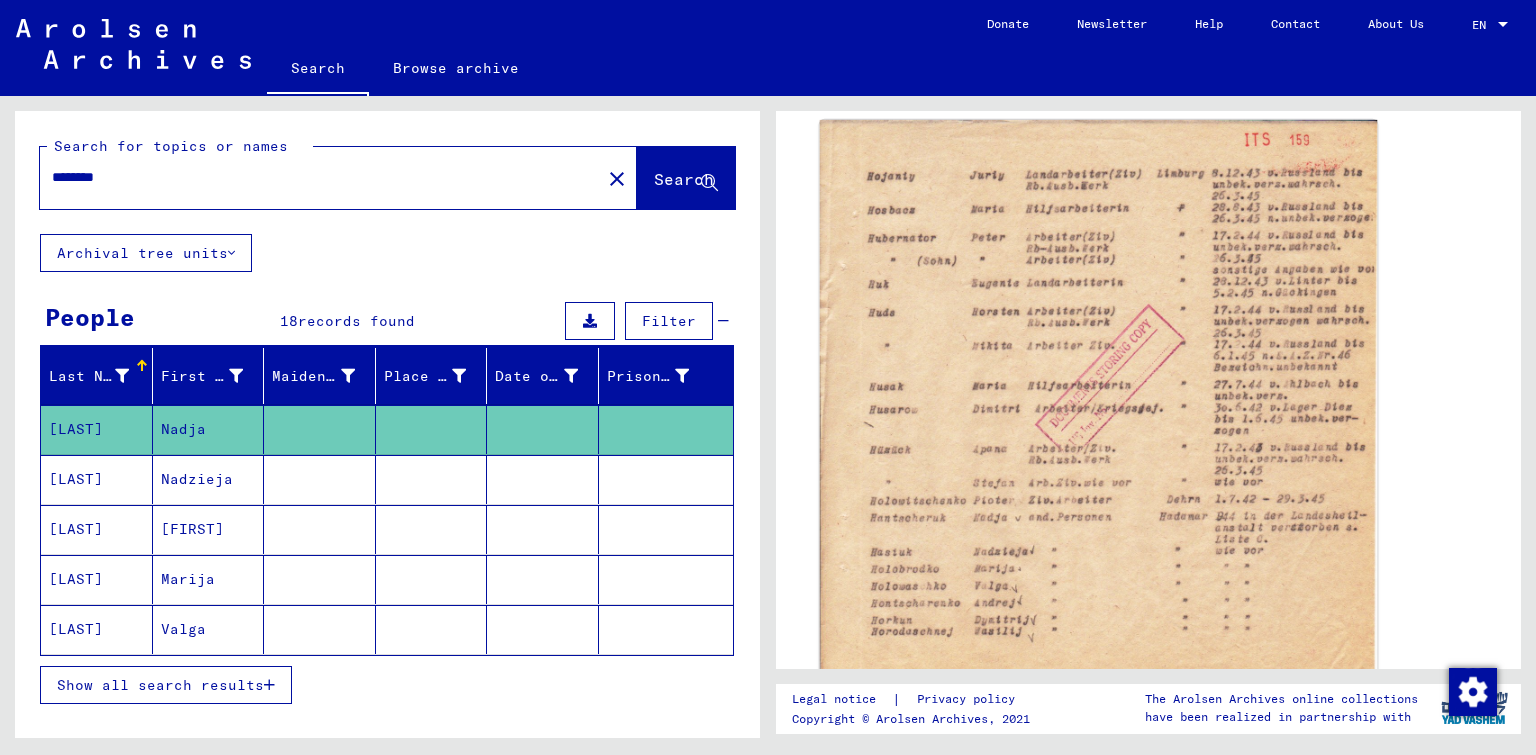 scroll, scrollTop: 318, scrollLeft: 0, axis: vertical 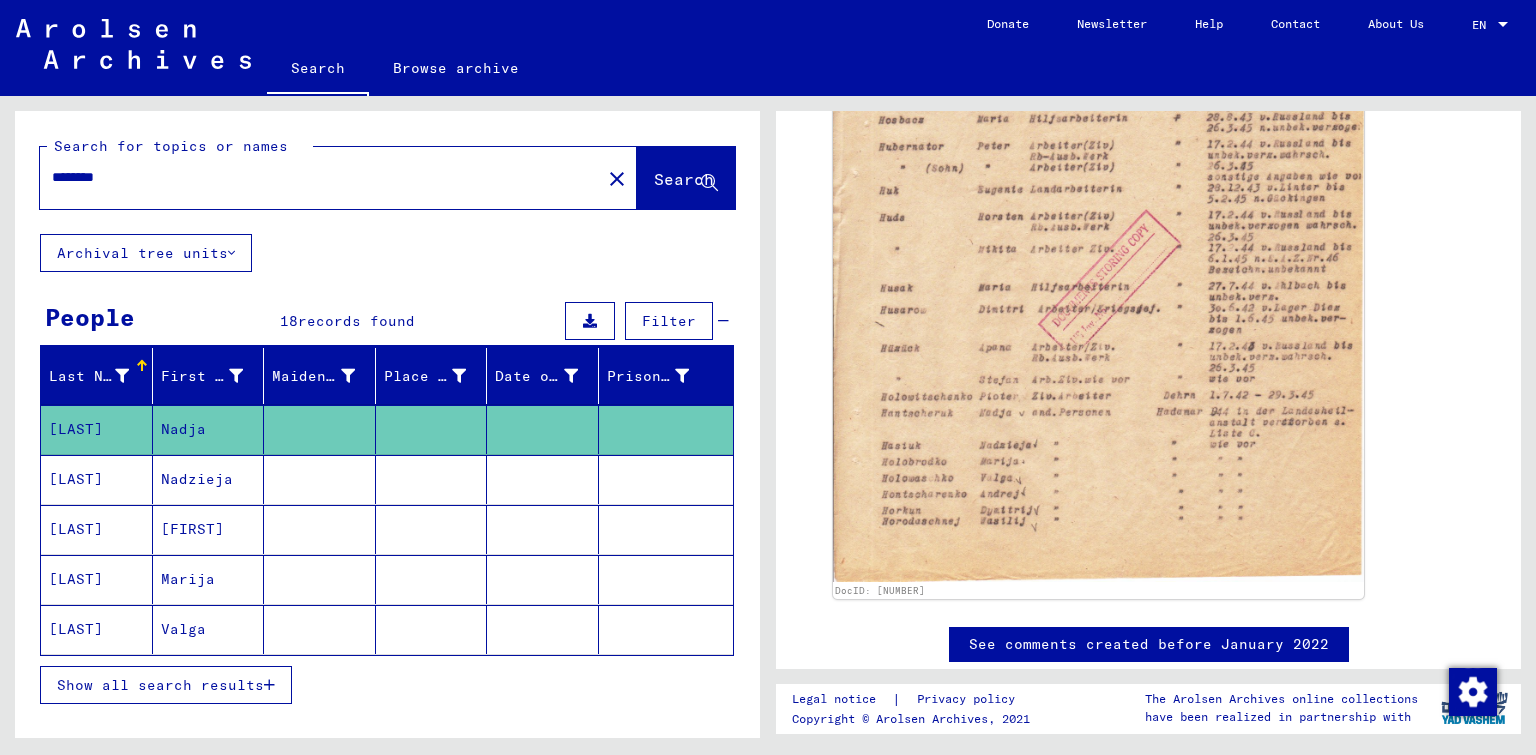 drag, startPoint x: 139, startPoint y: 182, endPoint x: 37, endPoint y: 182, distance: 102 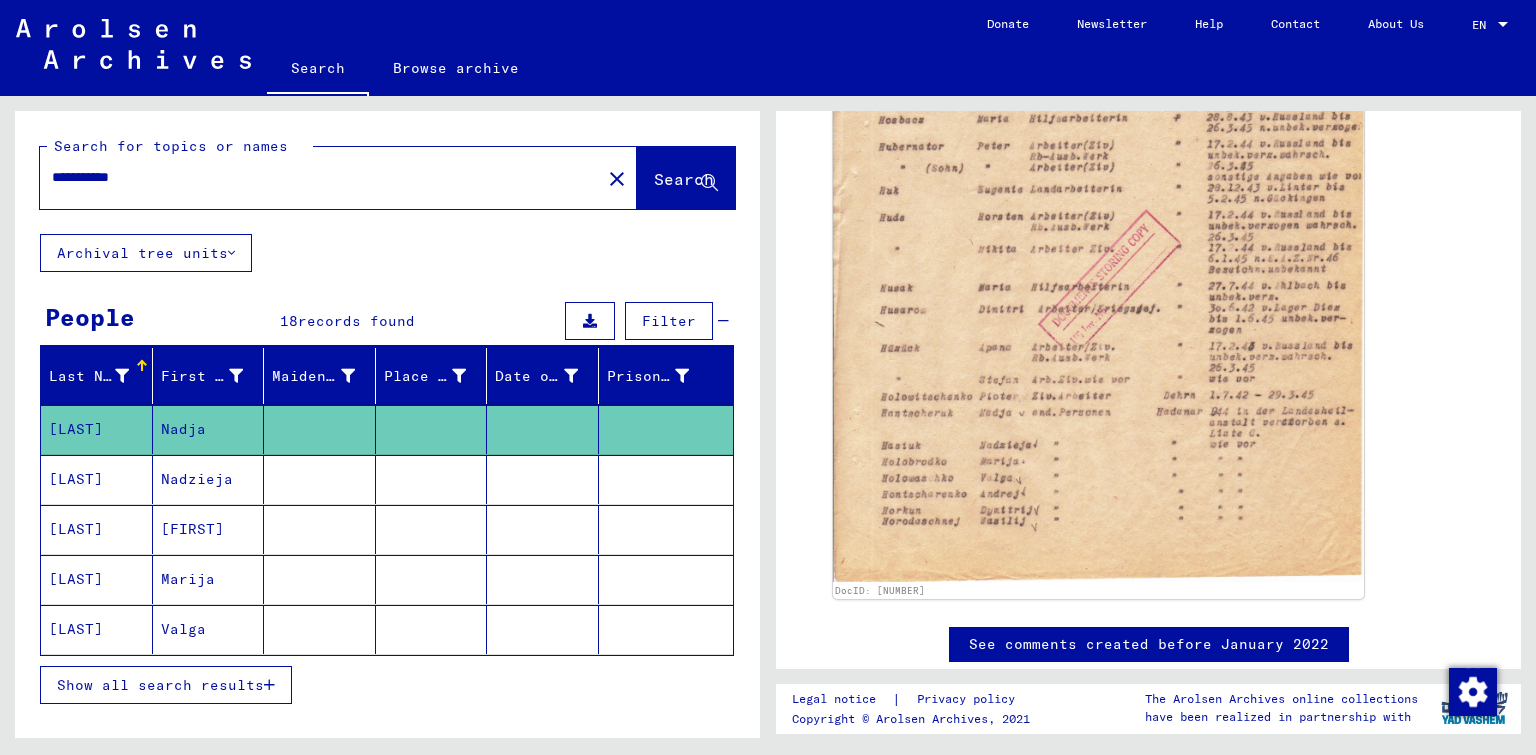 type on "**********" 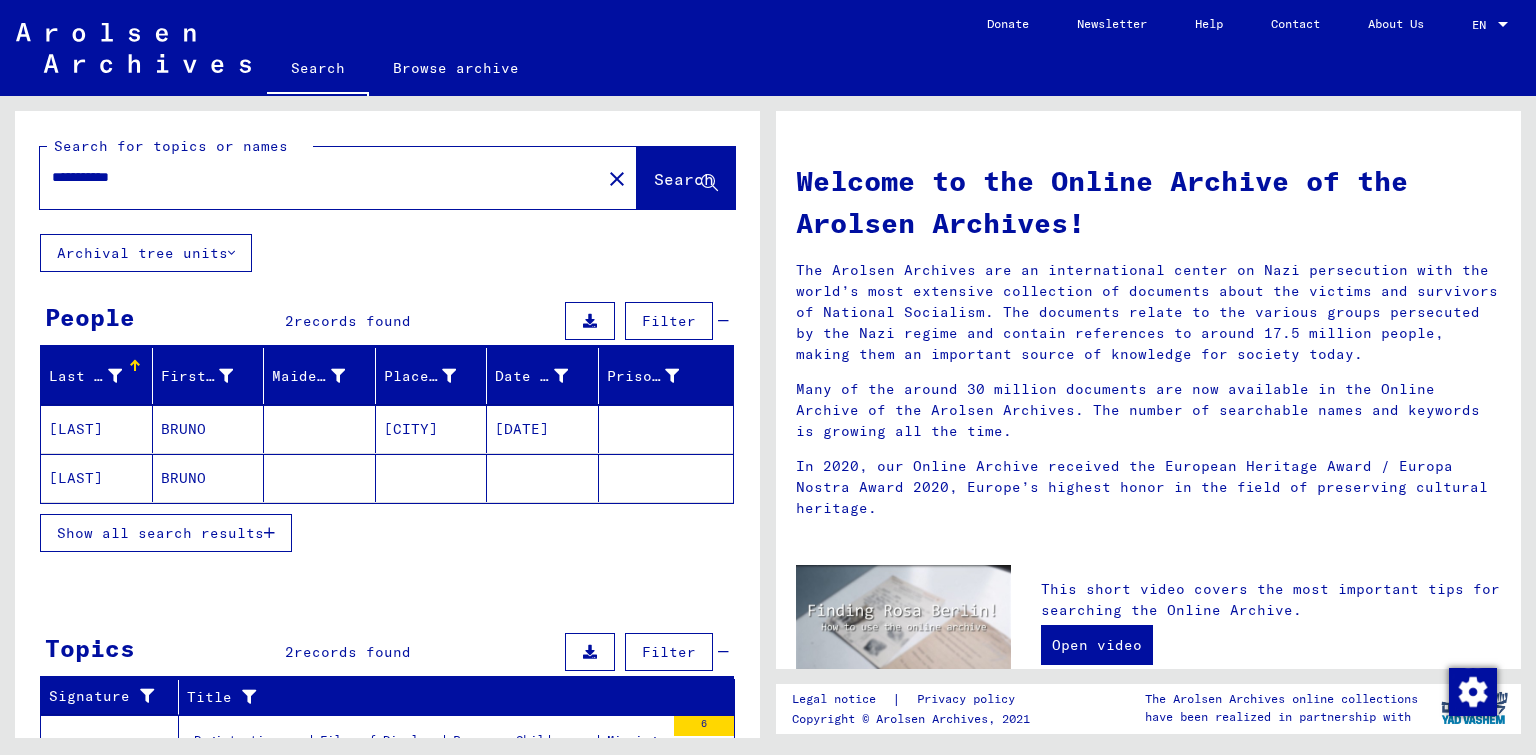 scroll, scrollTop: 200, scrollLeft: 0, axis: vertical 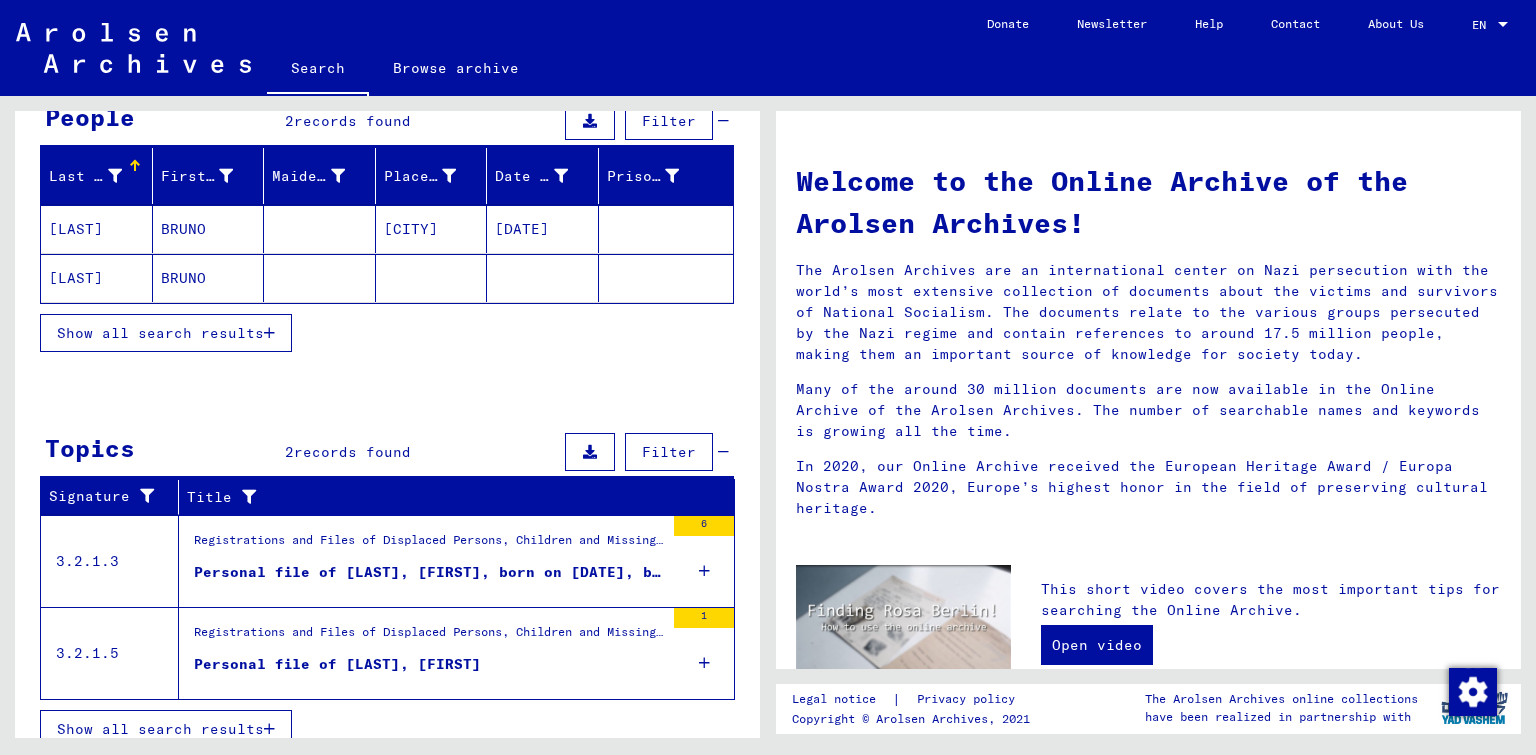 click on "Registrations and Files of Displaced Persons, Children and Missing Persons / Relief Programs of Various Organizations / IRO “Care and Maintenance” Program / CM/1 Files originating in Austria / CM/1 Forms and various accompanying documents for DPs in Austria / Files with names from [LAST]" at bounding box center [429, 545] 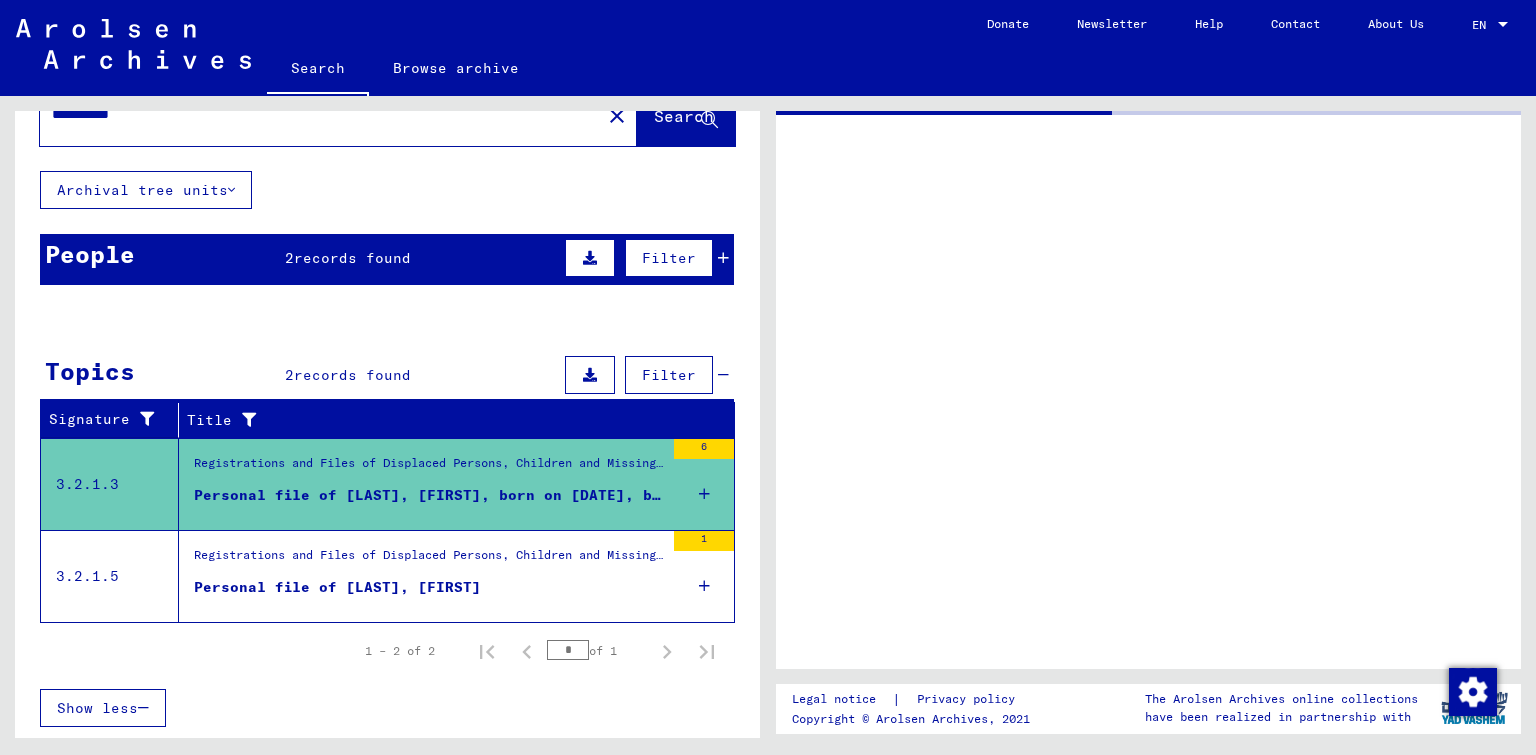 scroll, scrollTop: 58, scrollLeft: 0, axis: vertical 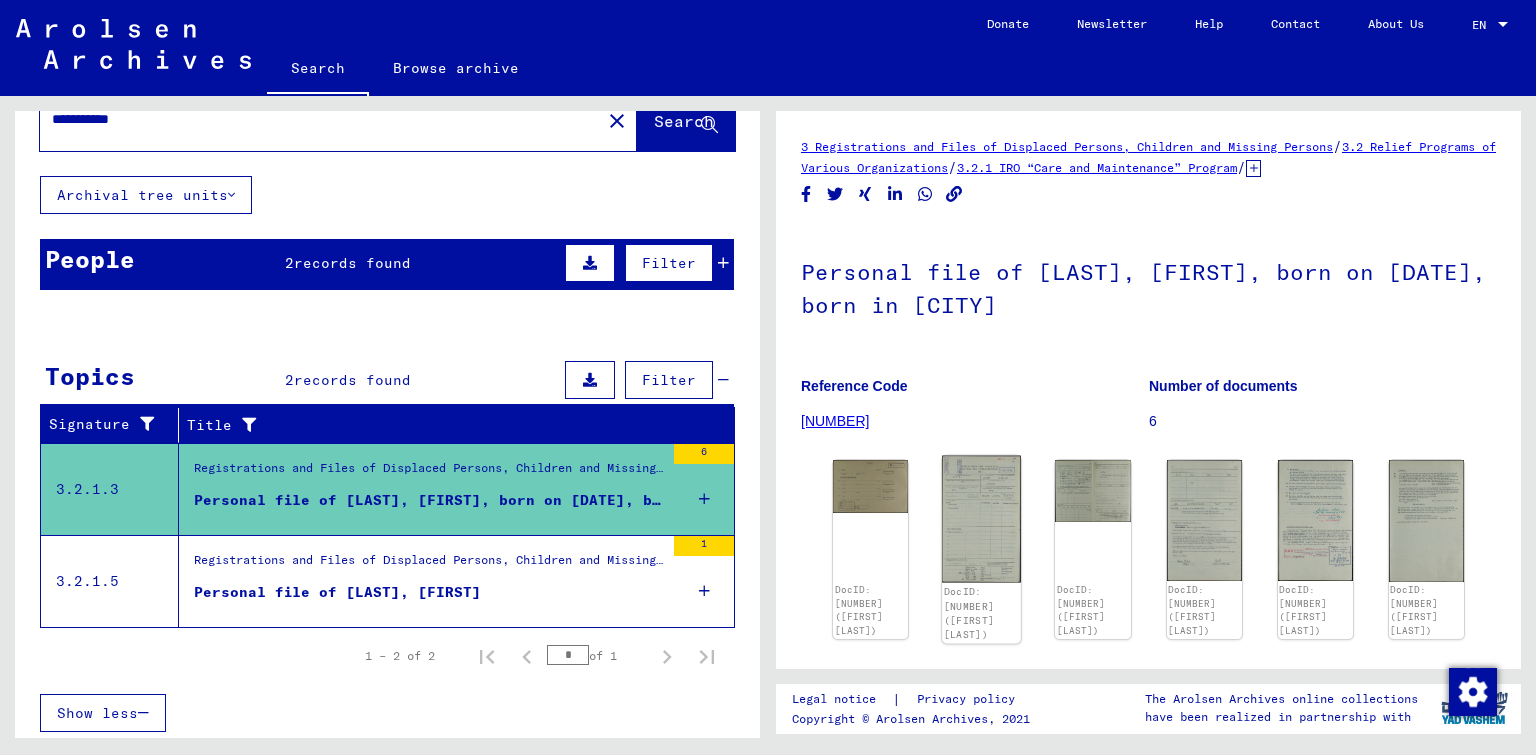 click 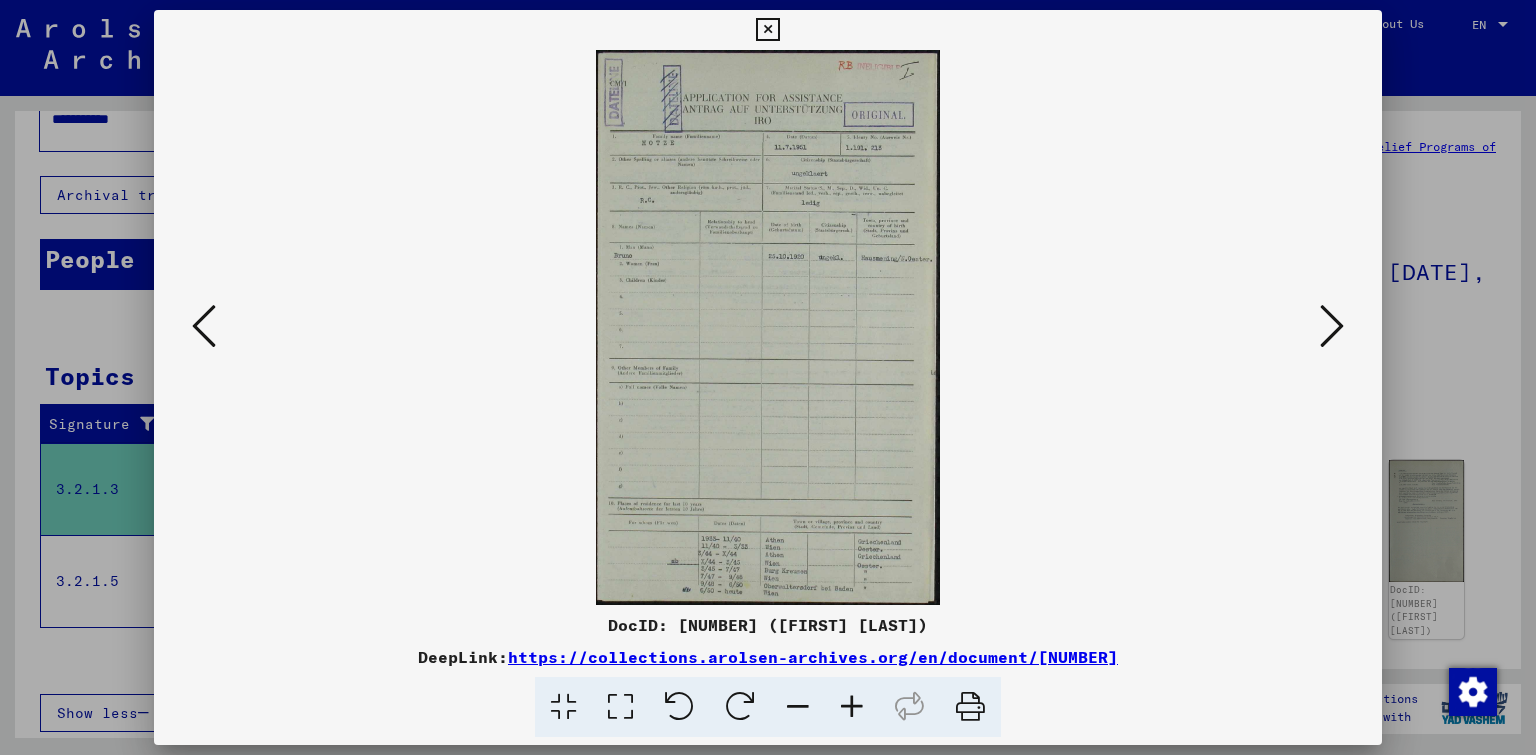 click at bounding box center [970, 707] 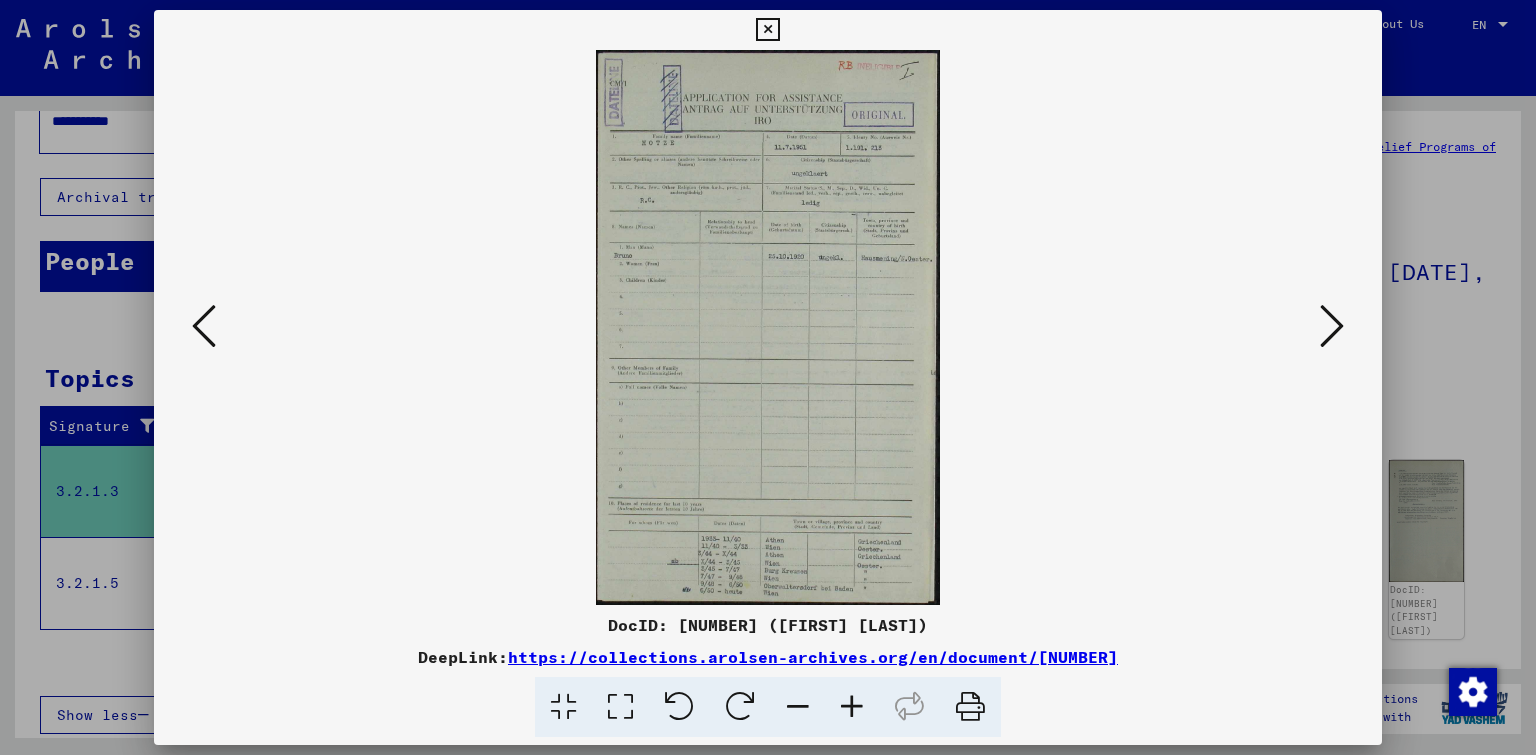 click at bounding box center (767, 30) 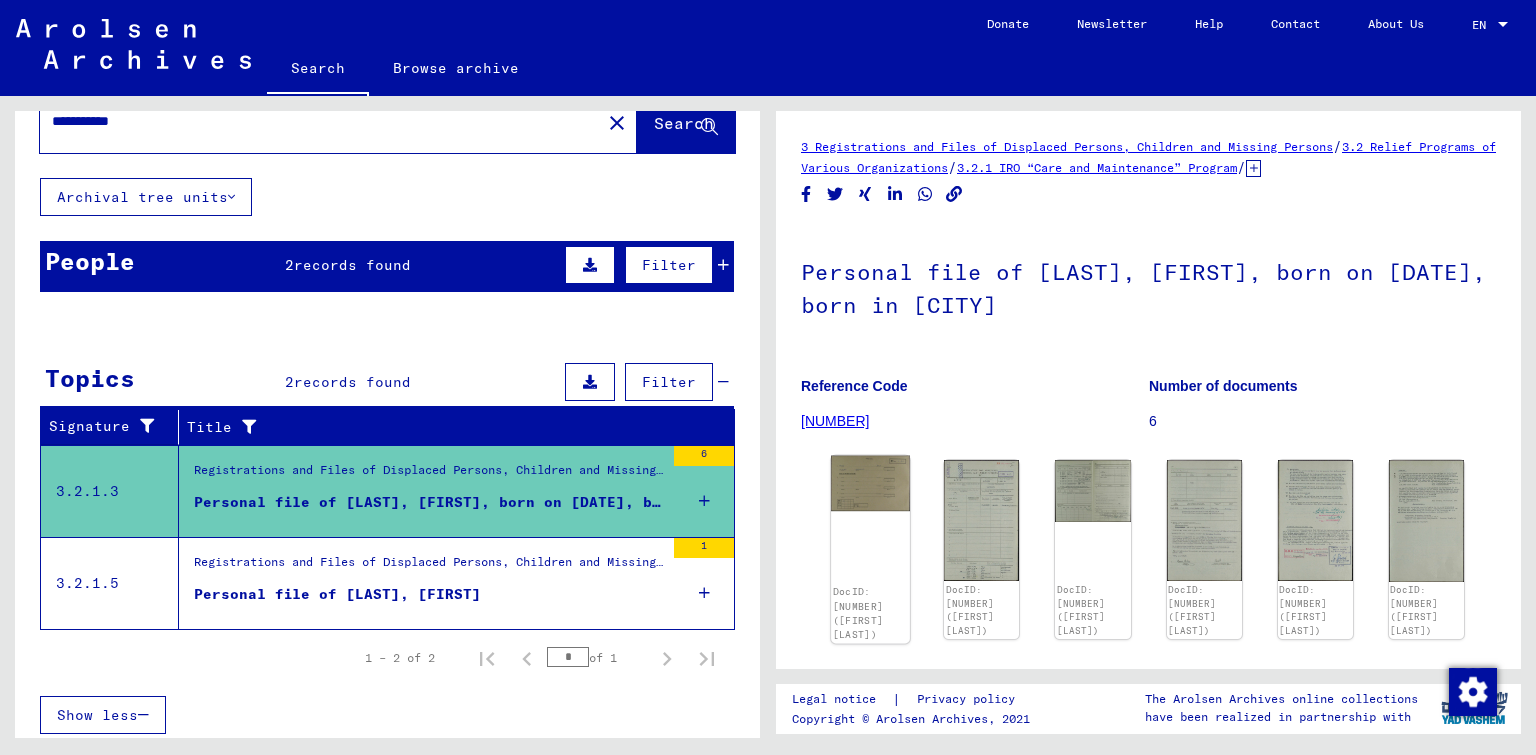 click 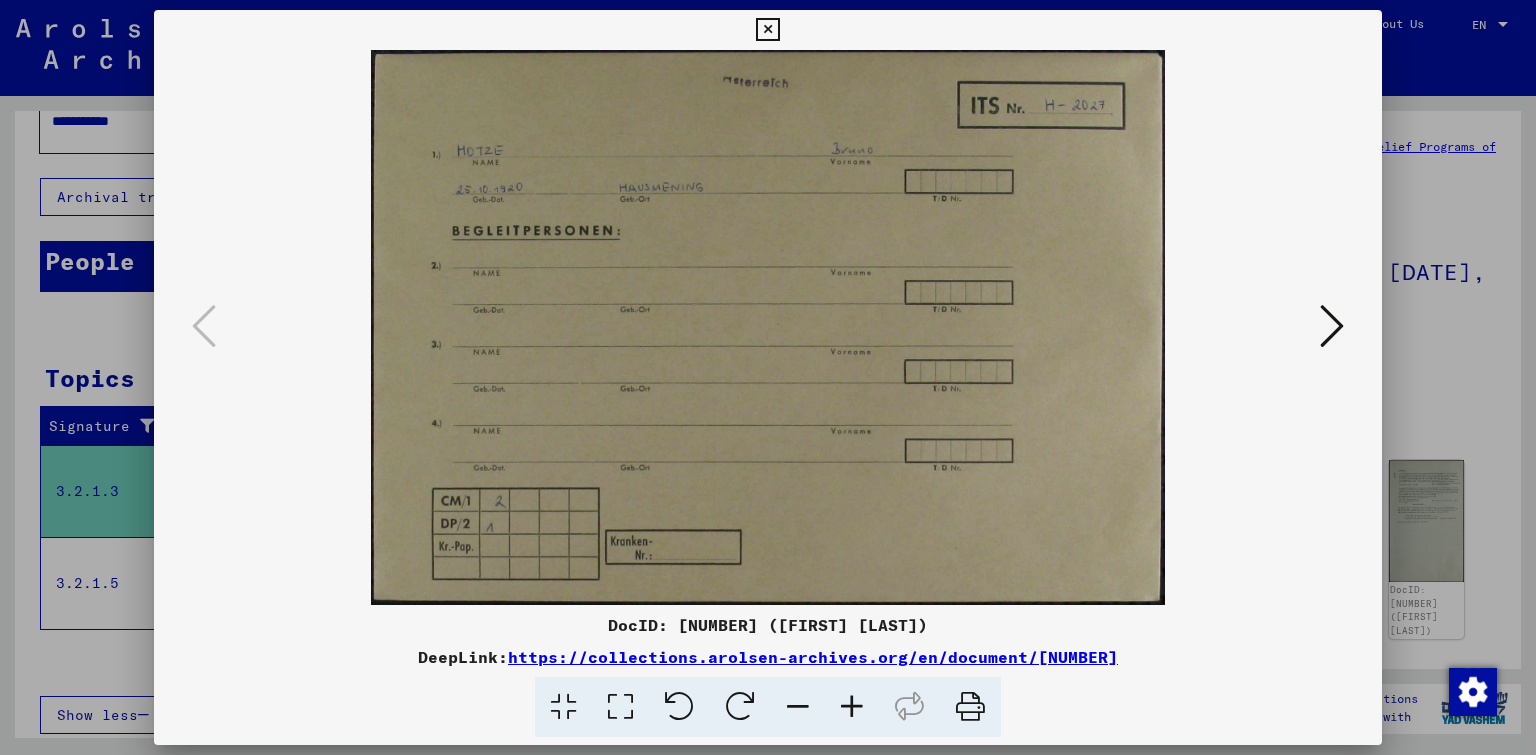 click at bounding box center (767, 30) 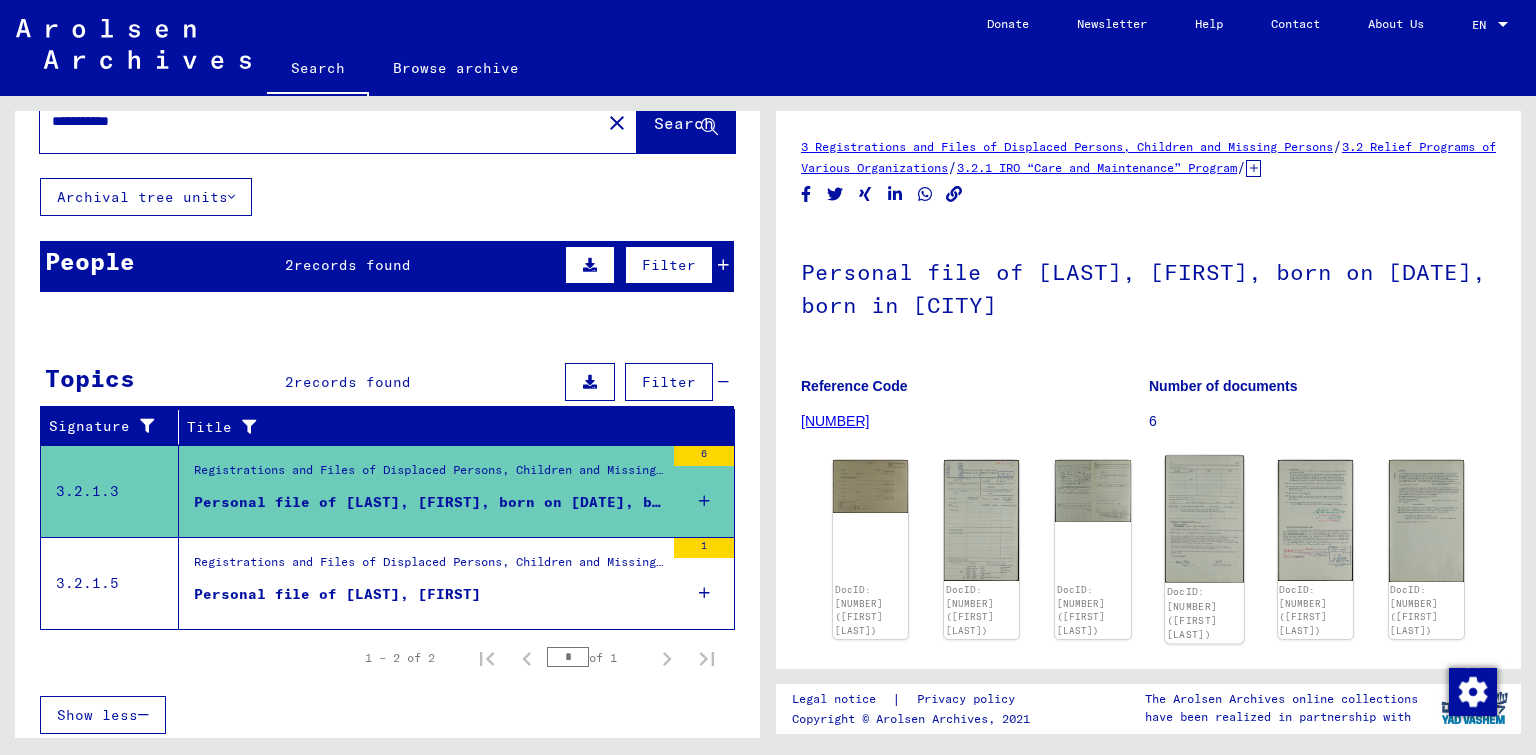 click 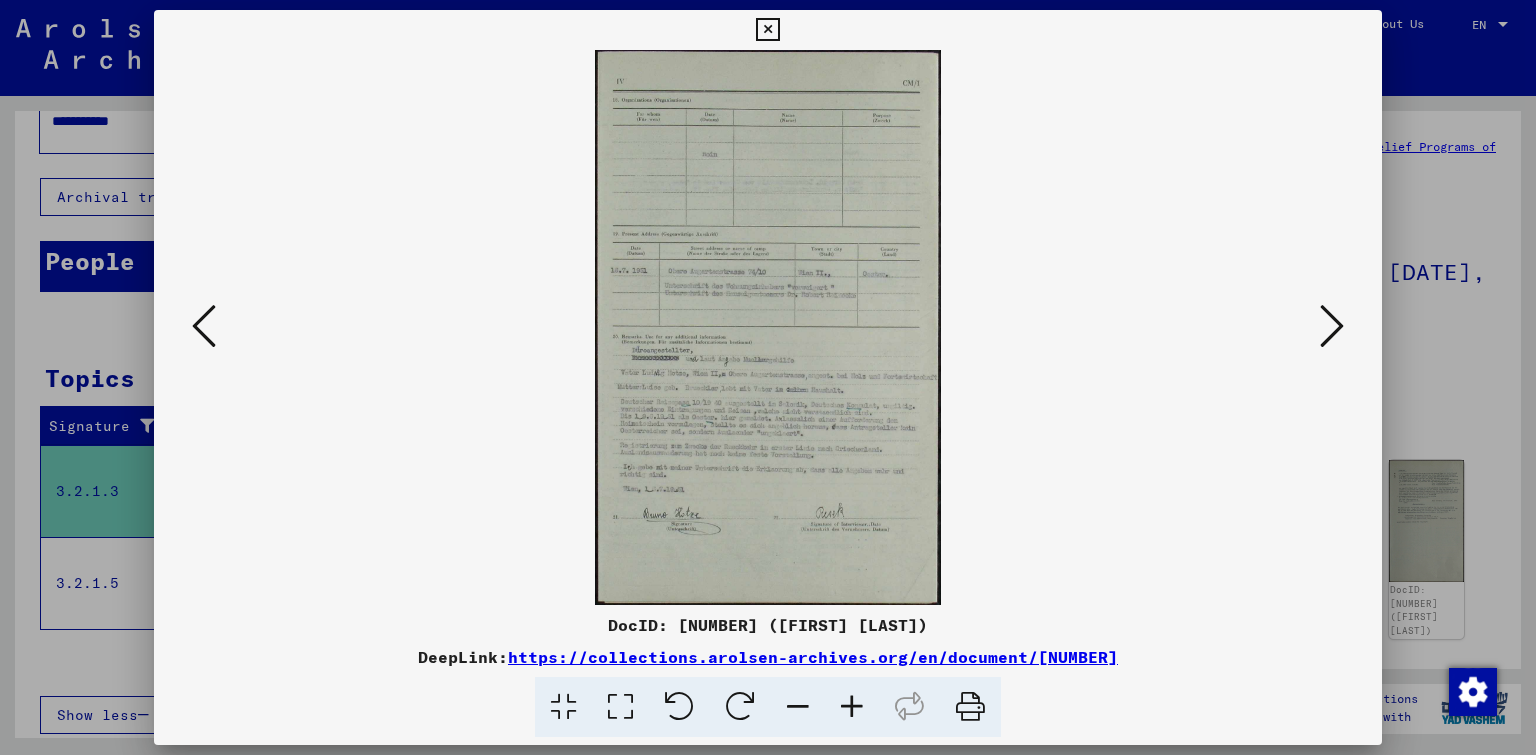 click at bounding box center [970, 707] 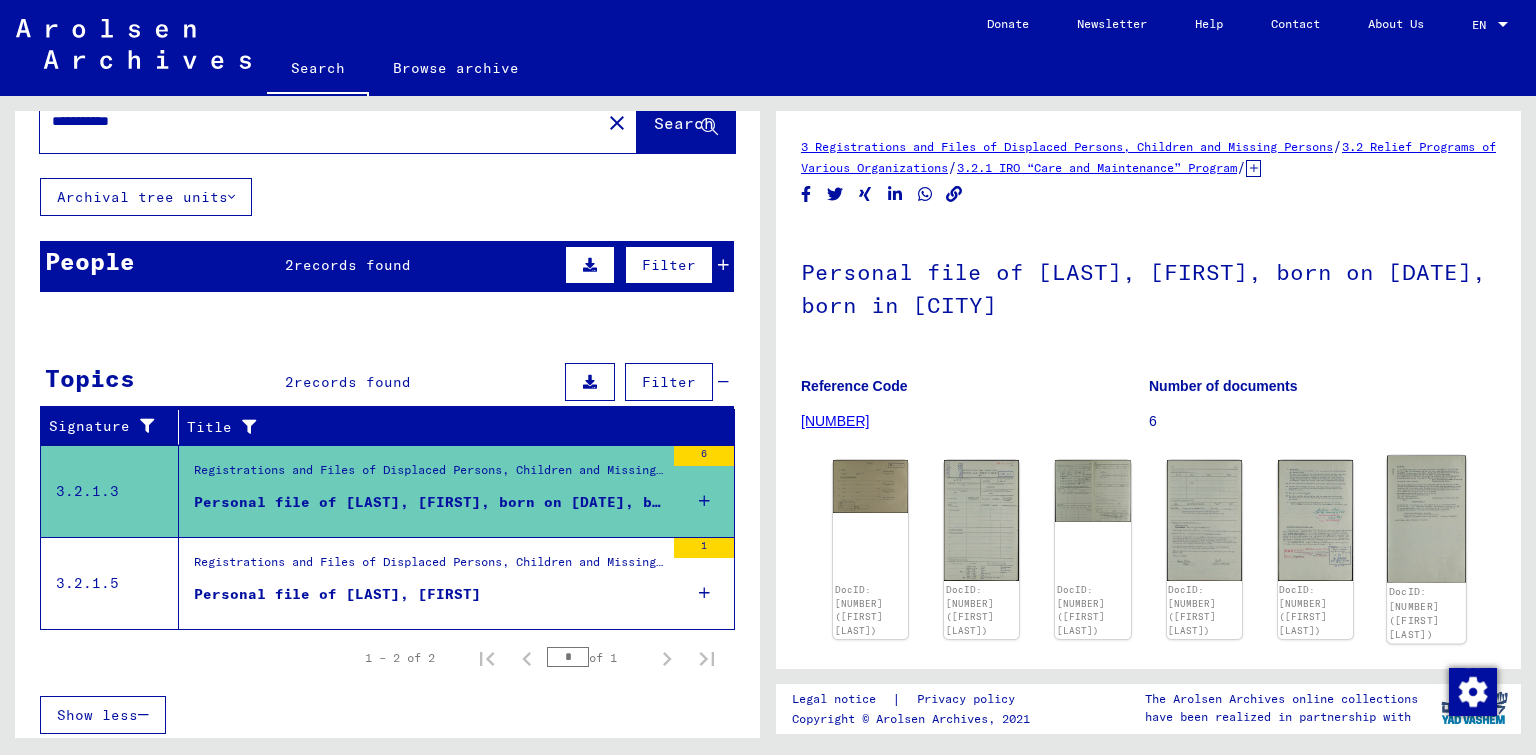 click 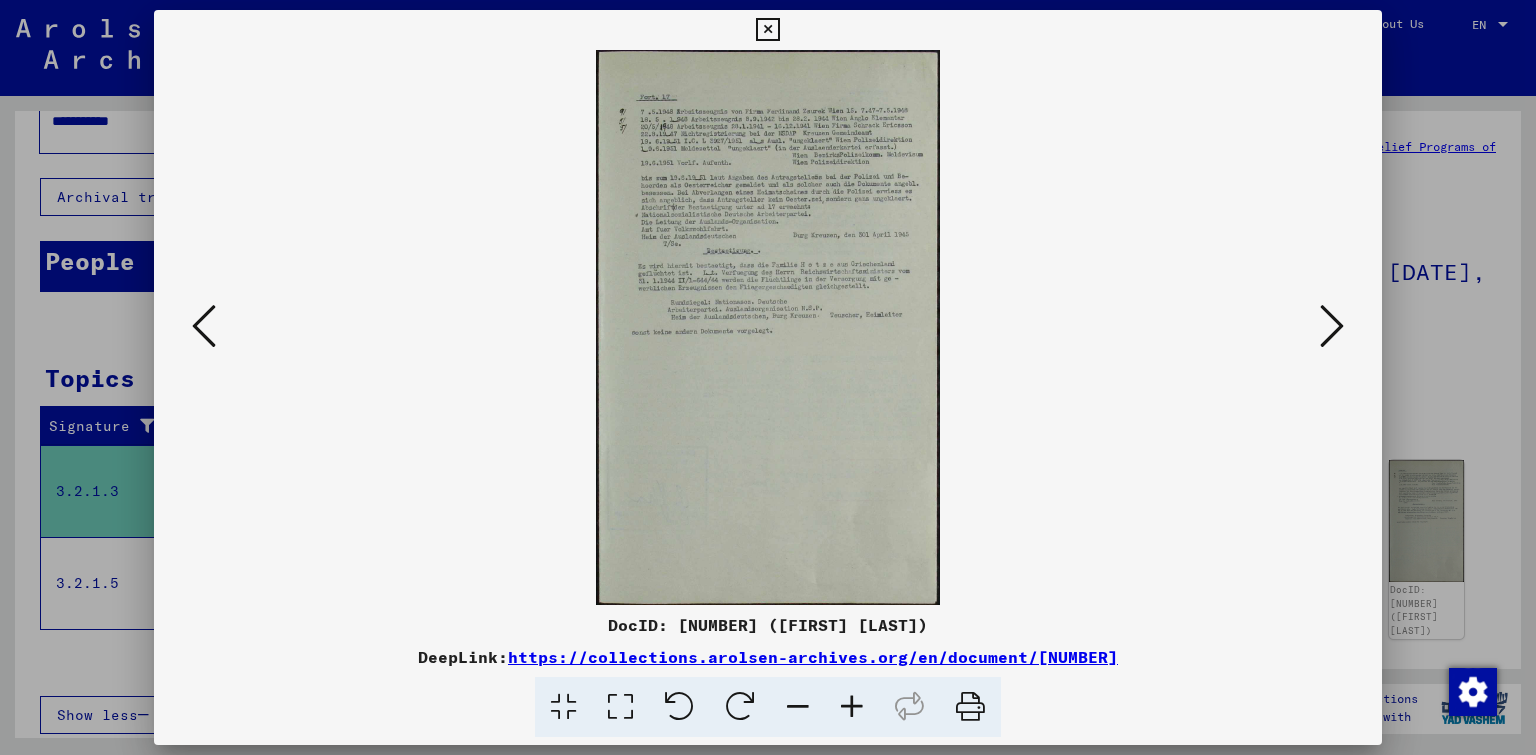 click at bounding box center [767, 30] 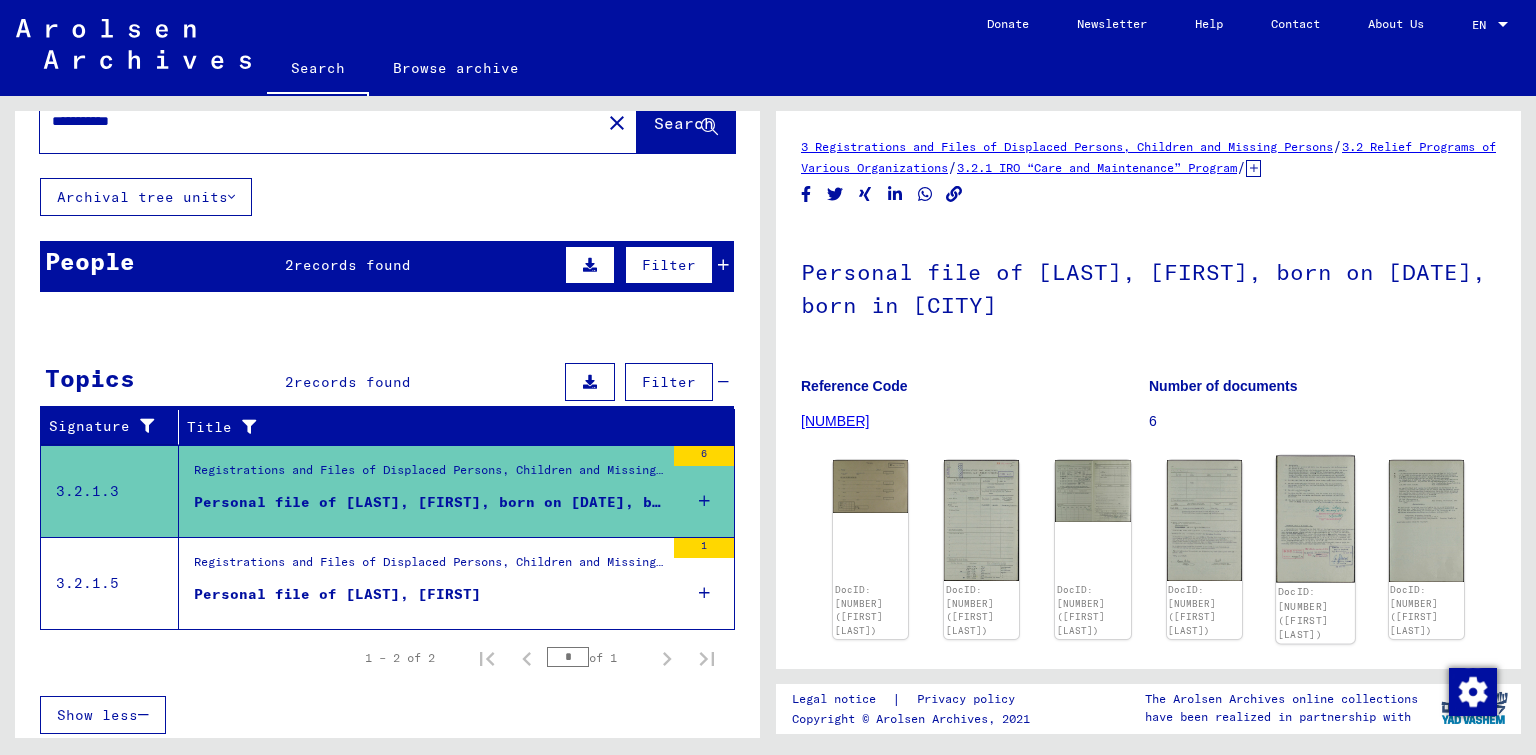 click 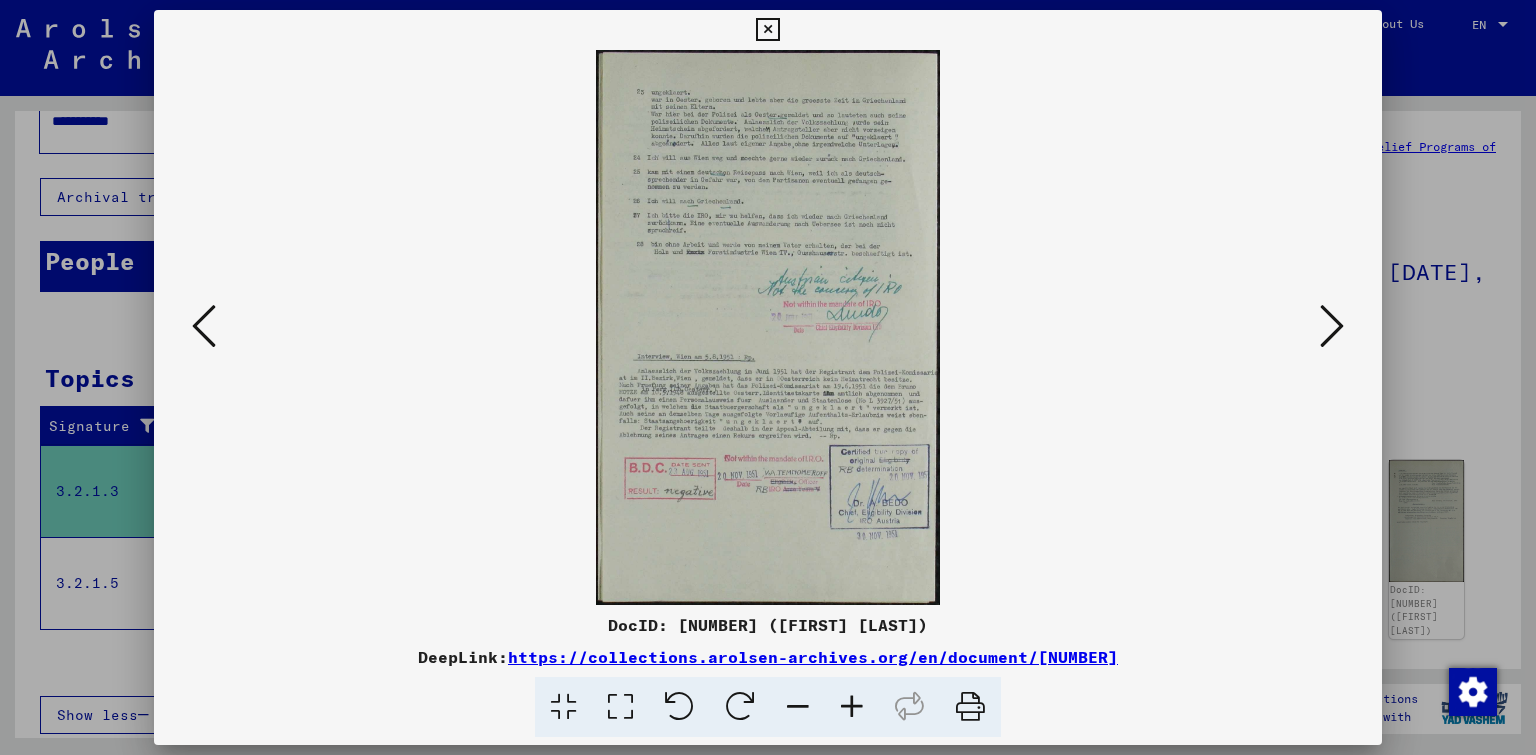 click at bounding box center (767, 30) 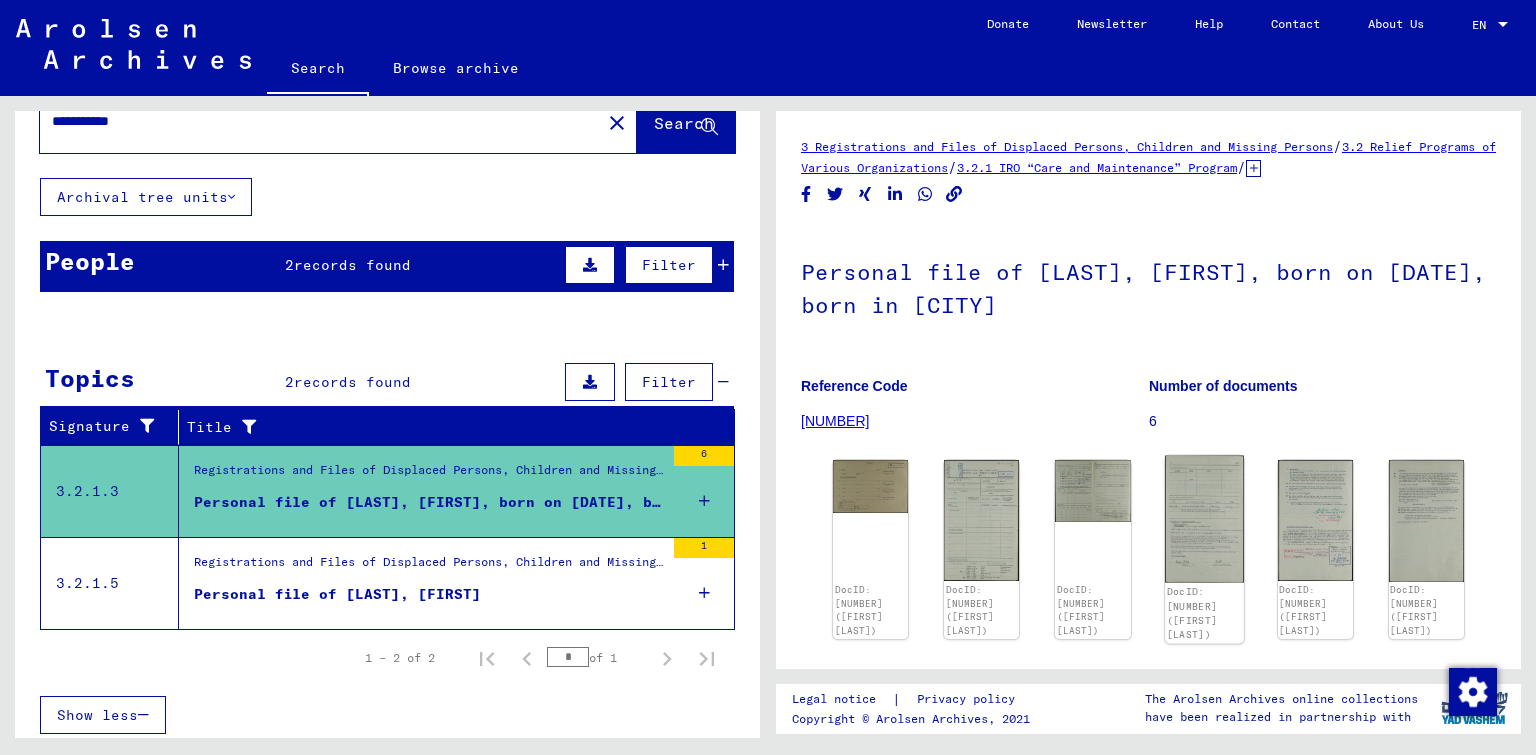click 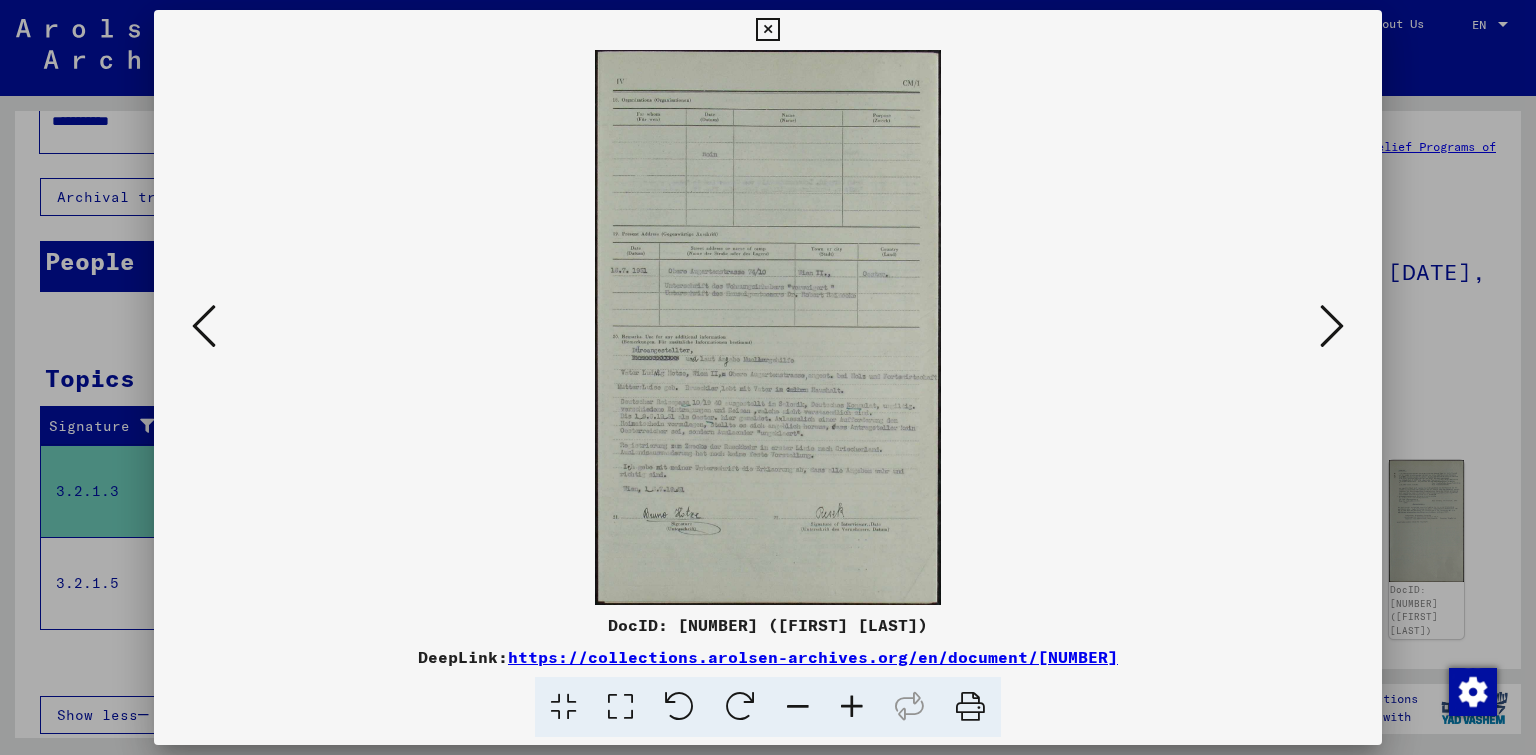 click at bounding box center (1332, 326) 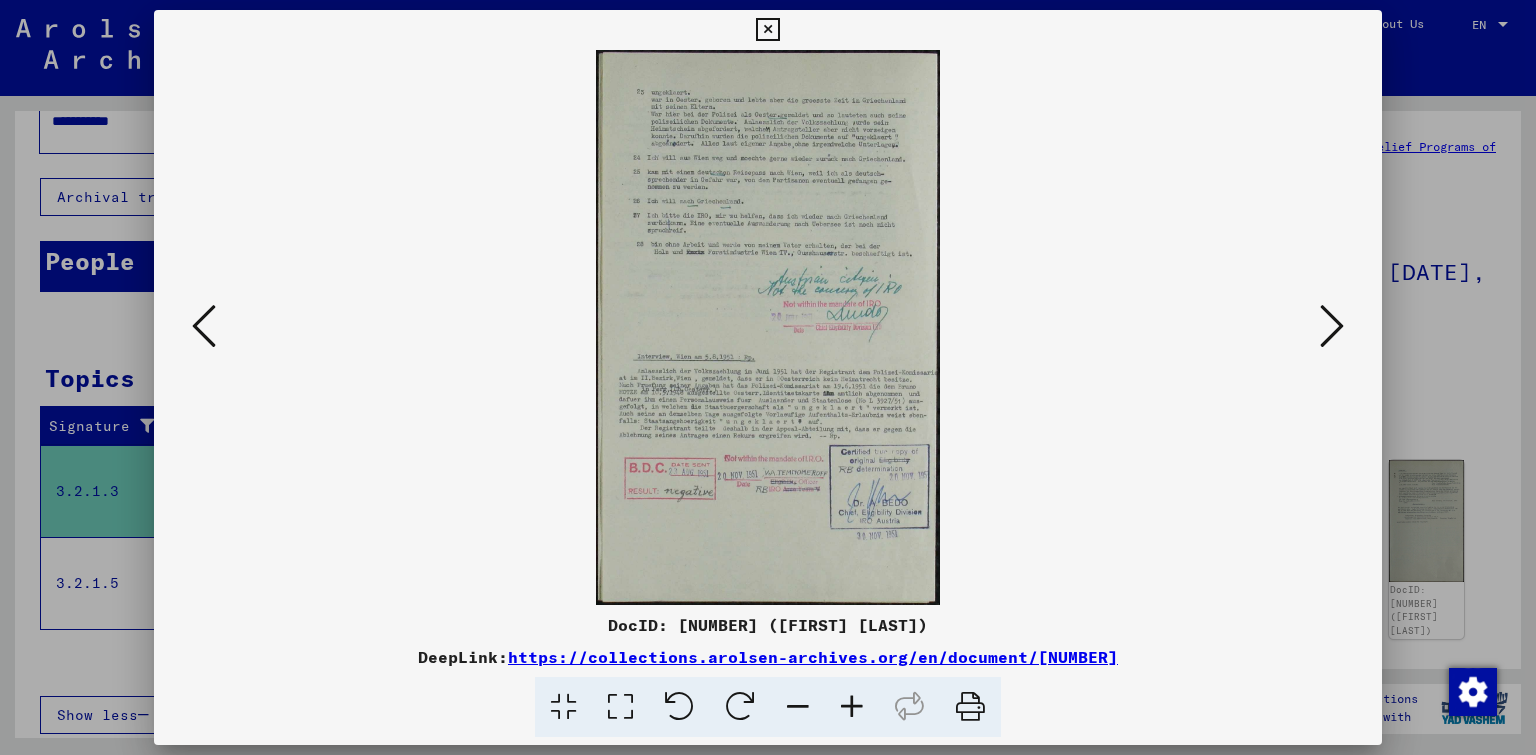 click at bounding box center (970, 707) 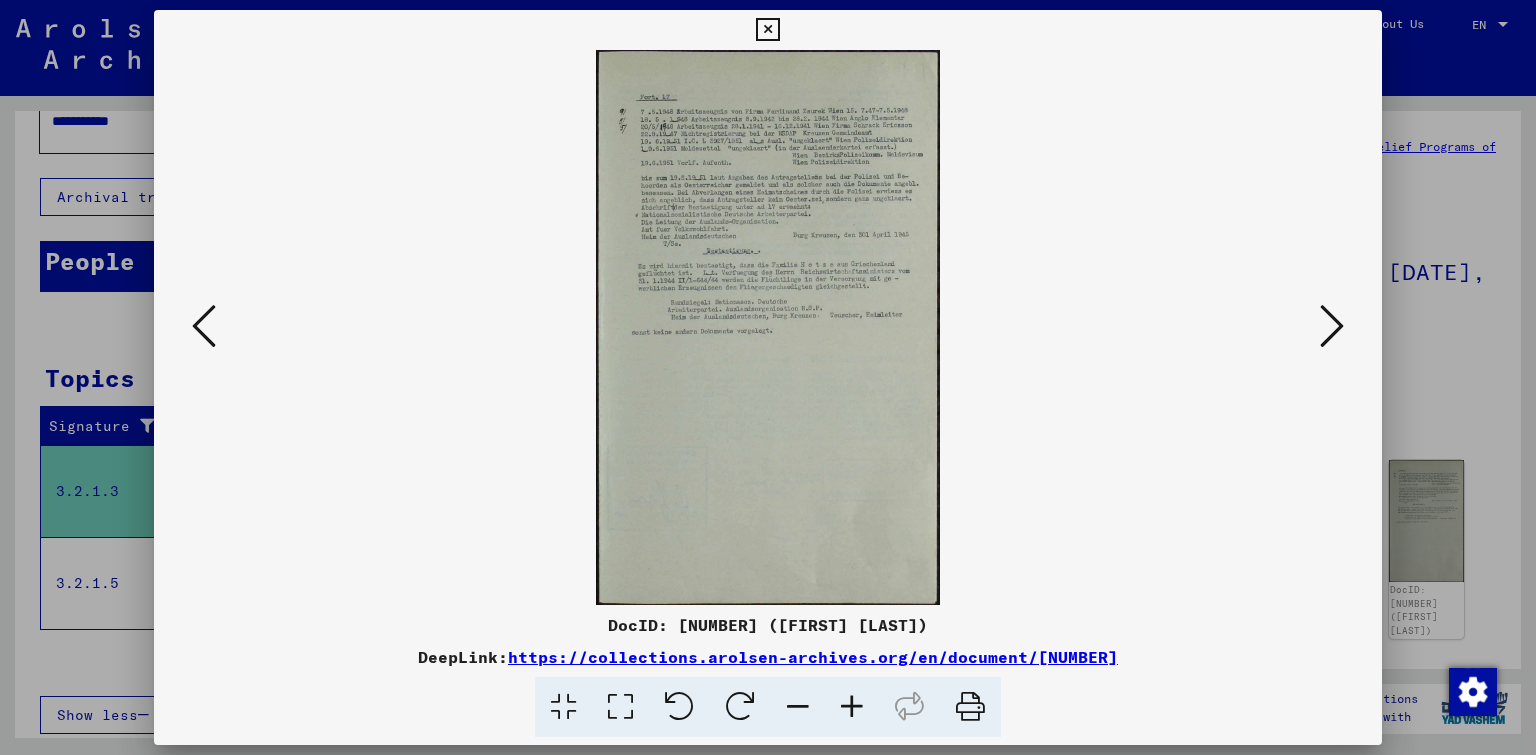 click at bounding box center [970, 707] 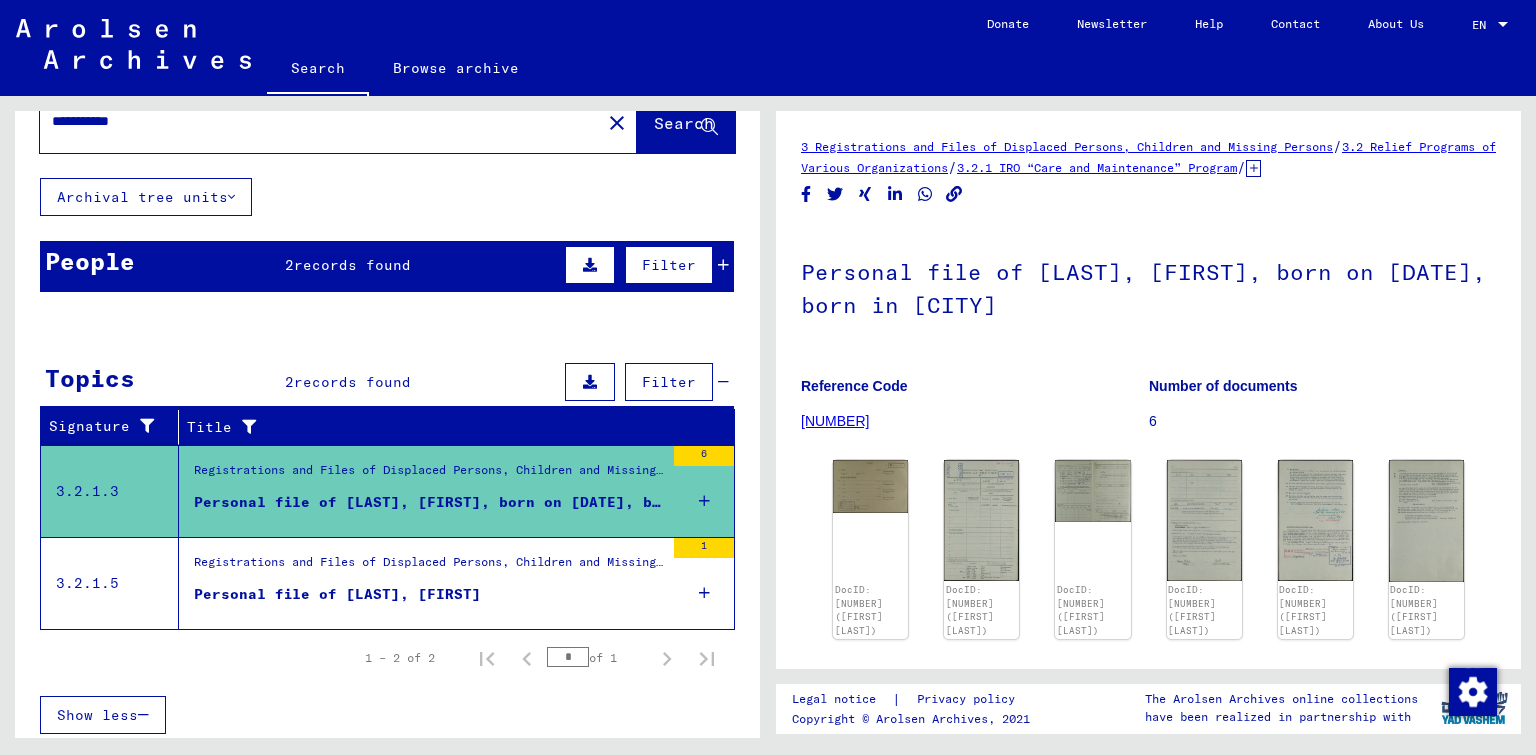 scroll, scrollTop: 300, scrollLeft: 0, axis: vertical 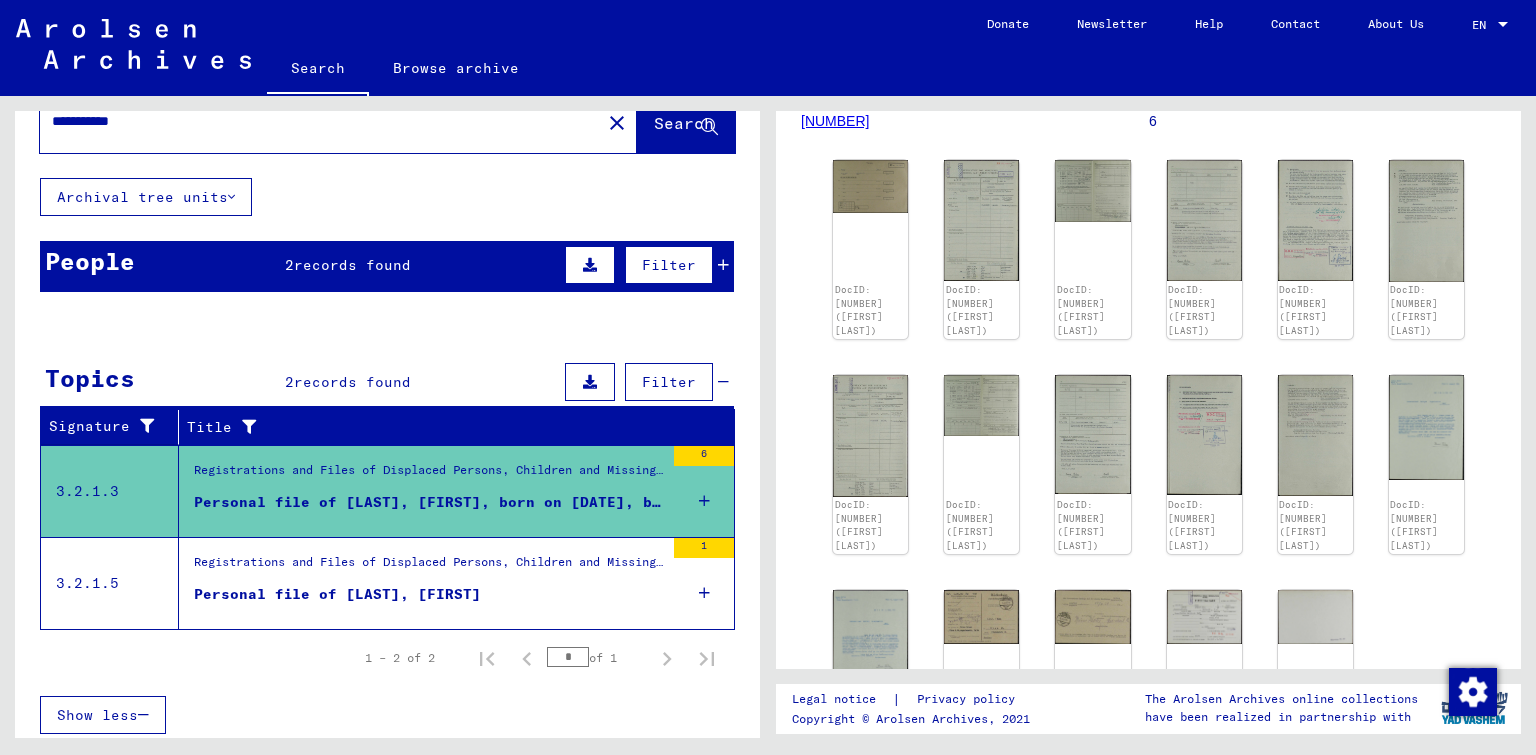 click on "Registrations and Files of Displaced Persons, Children and Missing Persons / Relief Programs of Various Organizations / IRO “Care and Maintenance” Program / CM/1 opposition proceedings, IRO Bureau Geneva / Decisions of the Review Board of the PCIRO and IRO about appeals against      rejected applications for aid / Files with names from [LAST]" at bounding box center [429, 567] 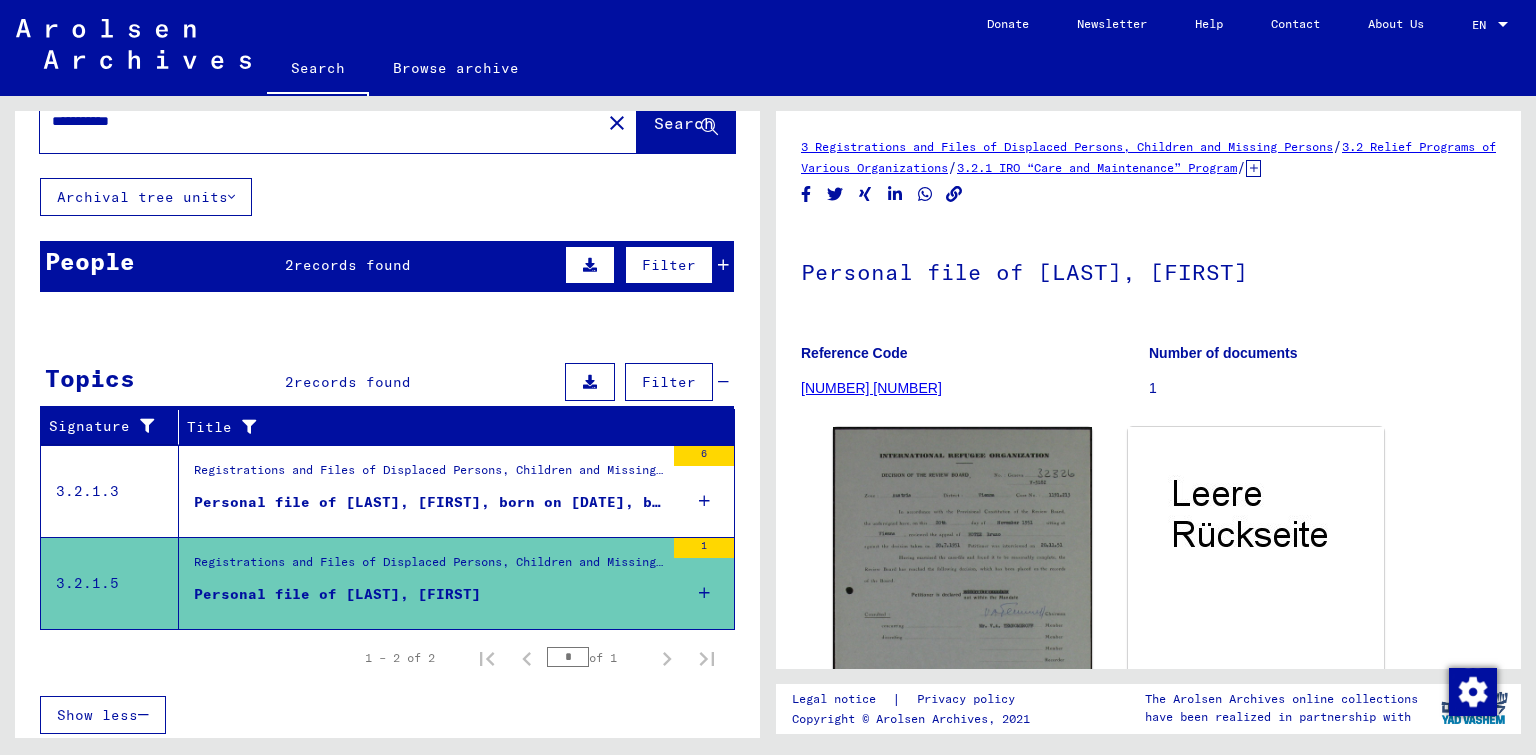 scroll, scrollTop: 0, scrollLeft: 0, axis: both 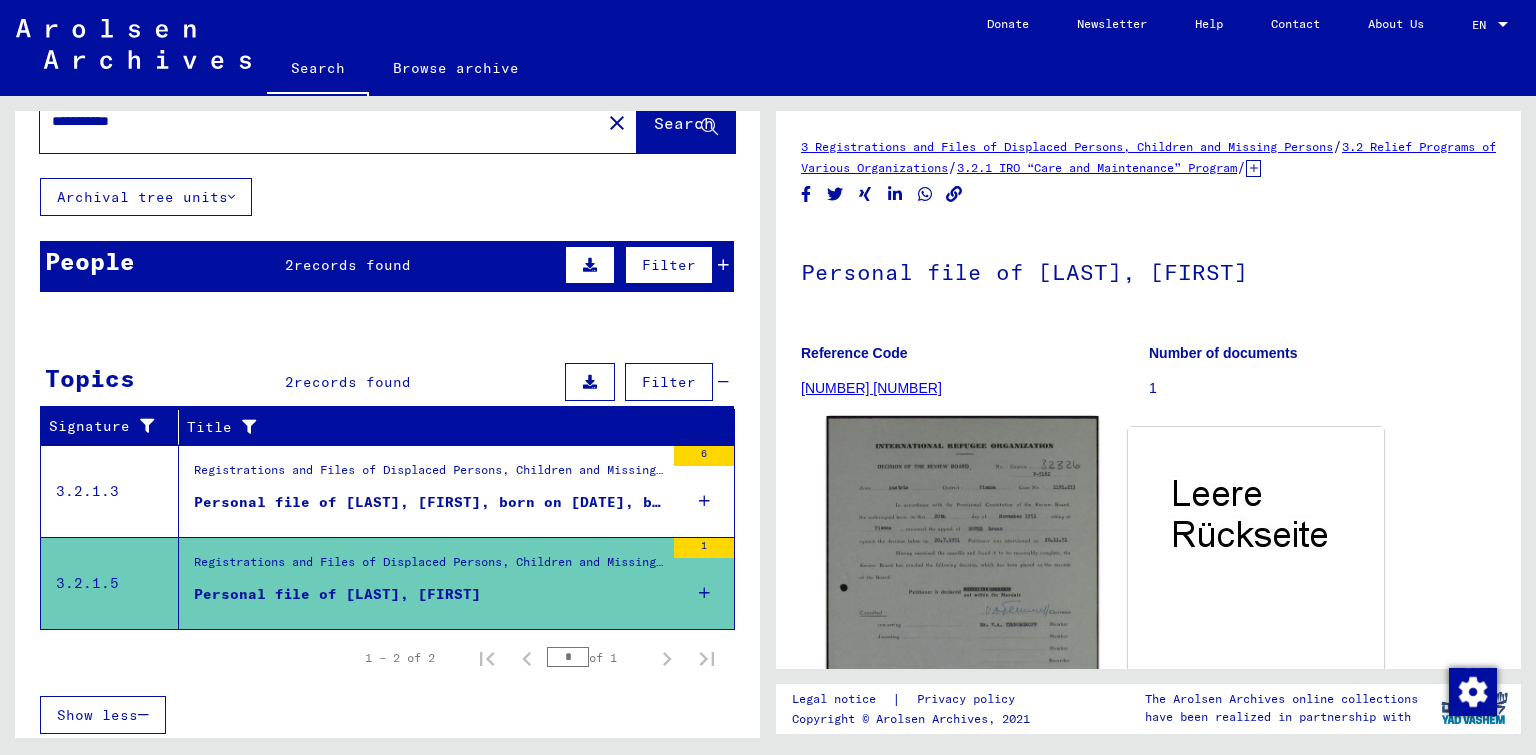 click 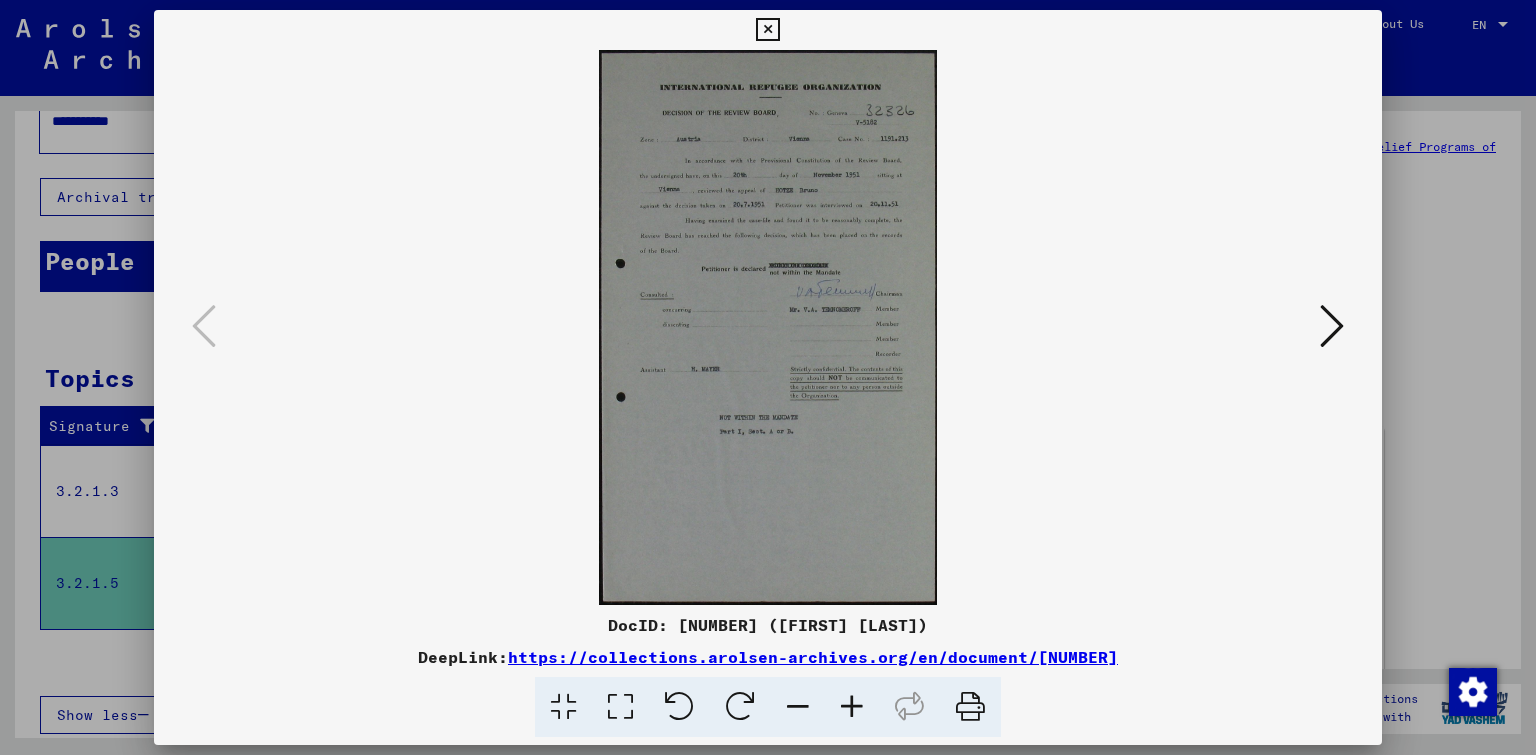 click at bounding box center [767, 30] 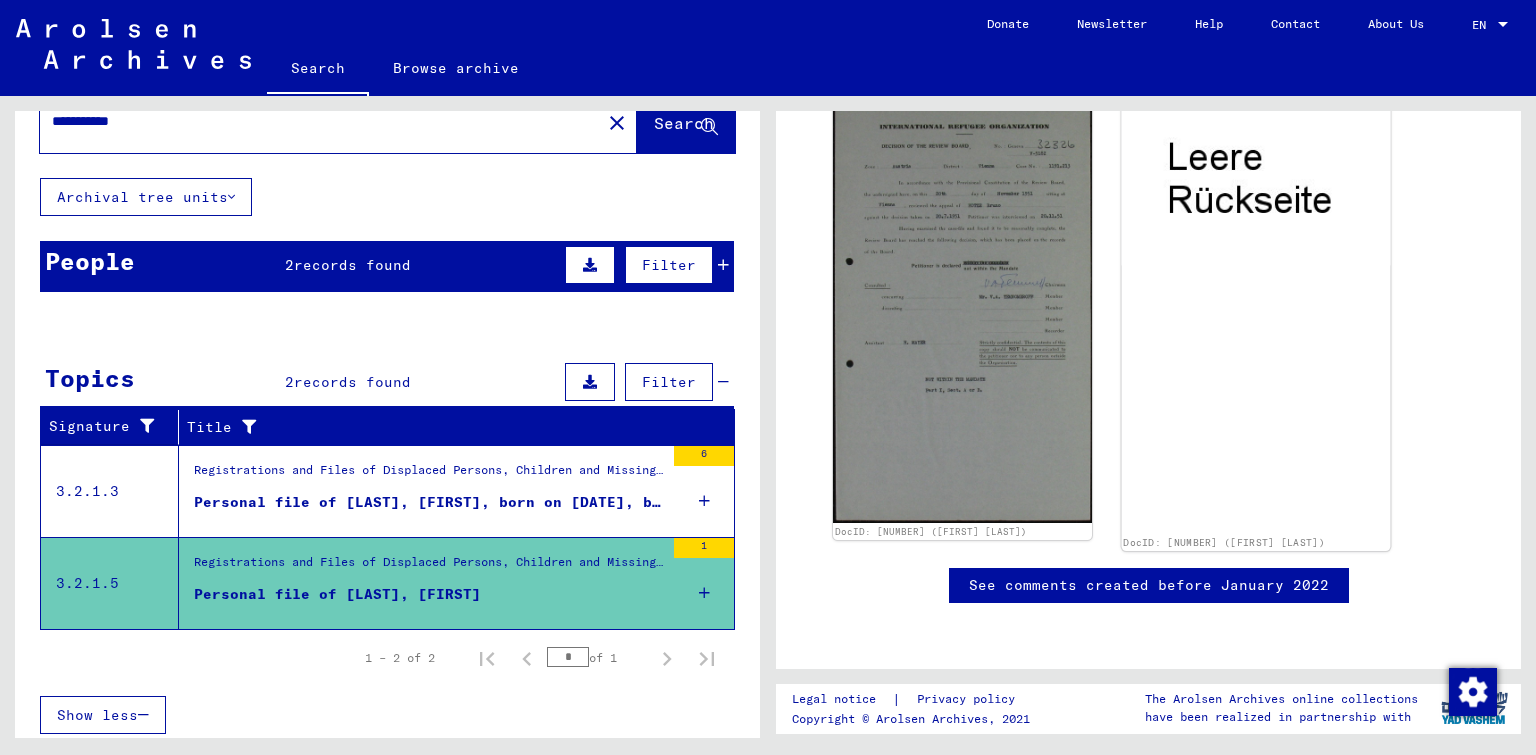 scroll, scrollTop: 500, scrollLeft: 0, axis: vertical 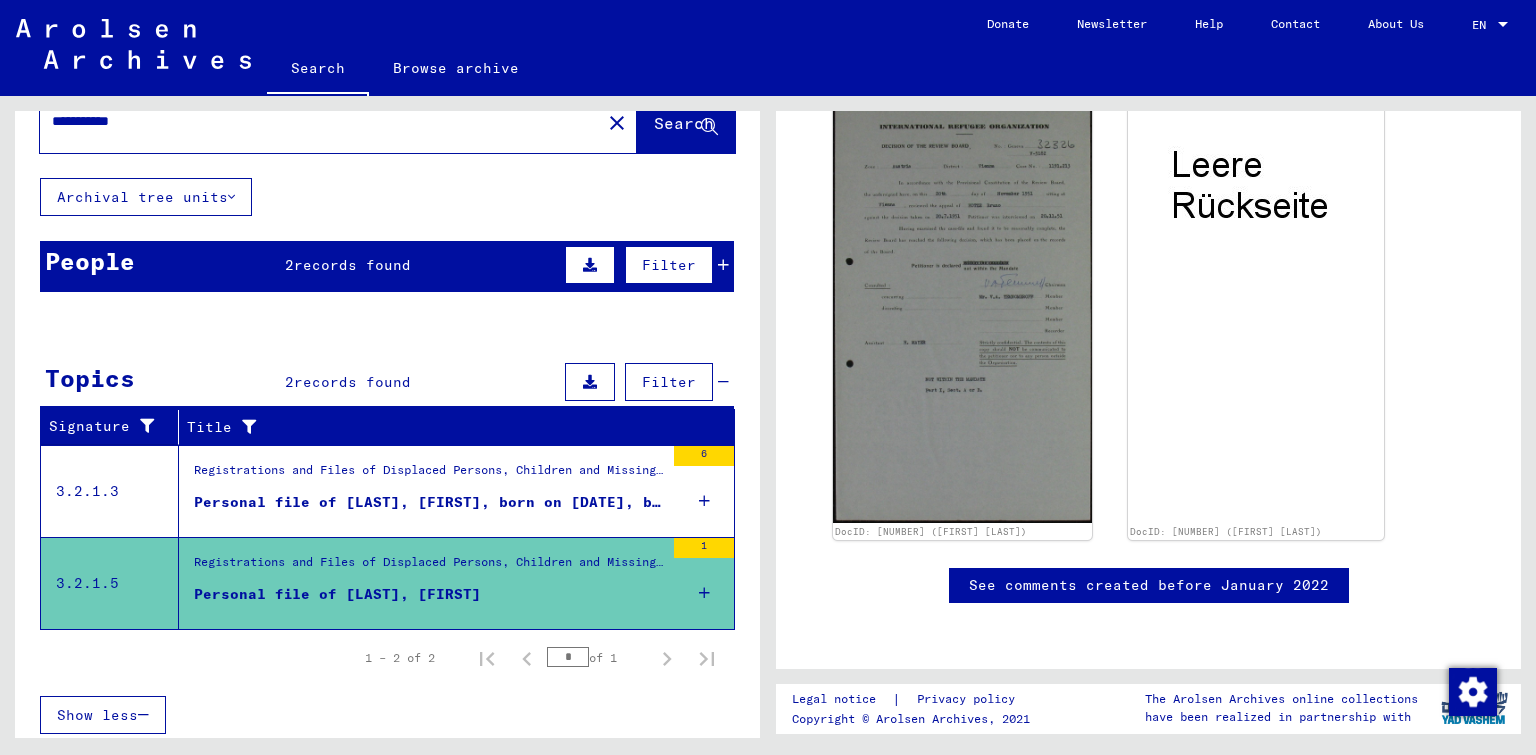 click on "Personal file of [LAST], [FIRST], born on [DATE], born in [CITY]" at bounding box center (429, 502) 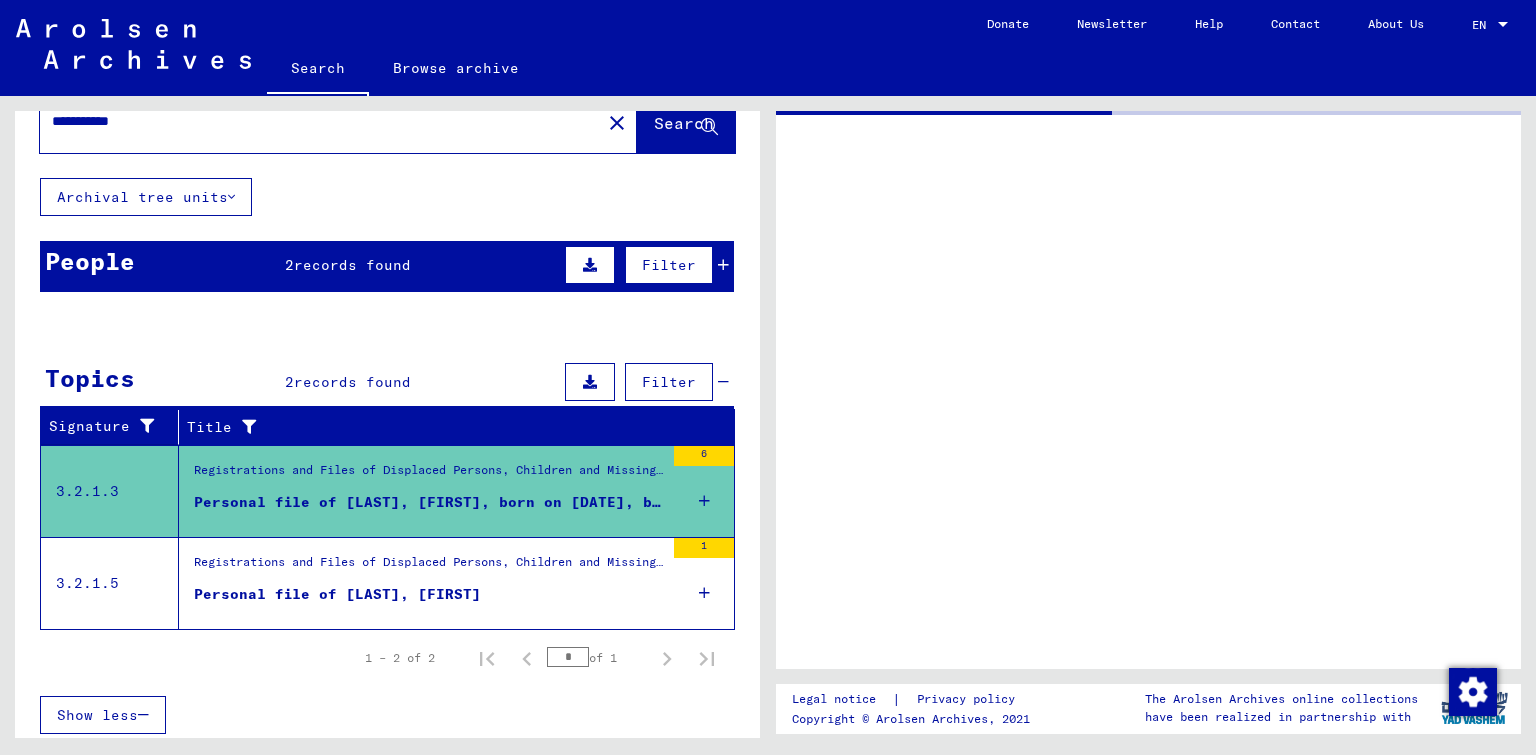 scroll, scrollTop: 0, scrollLeft: 0, axis: both 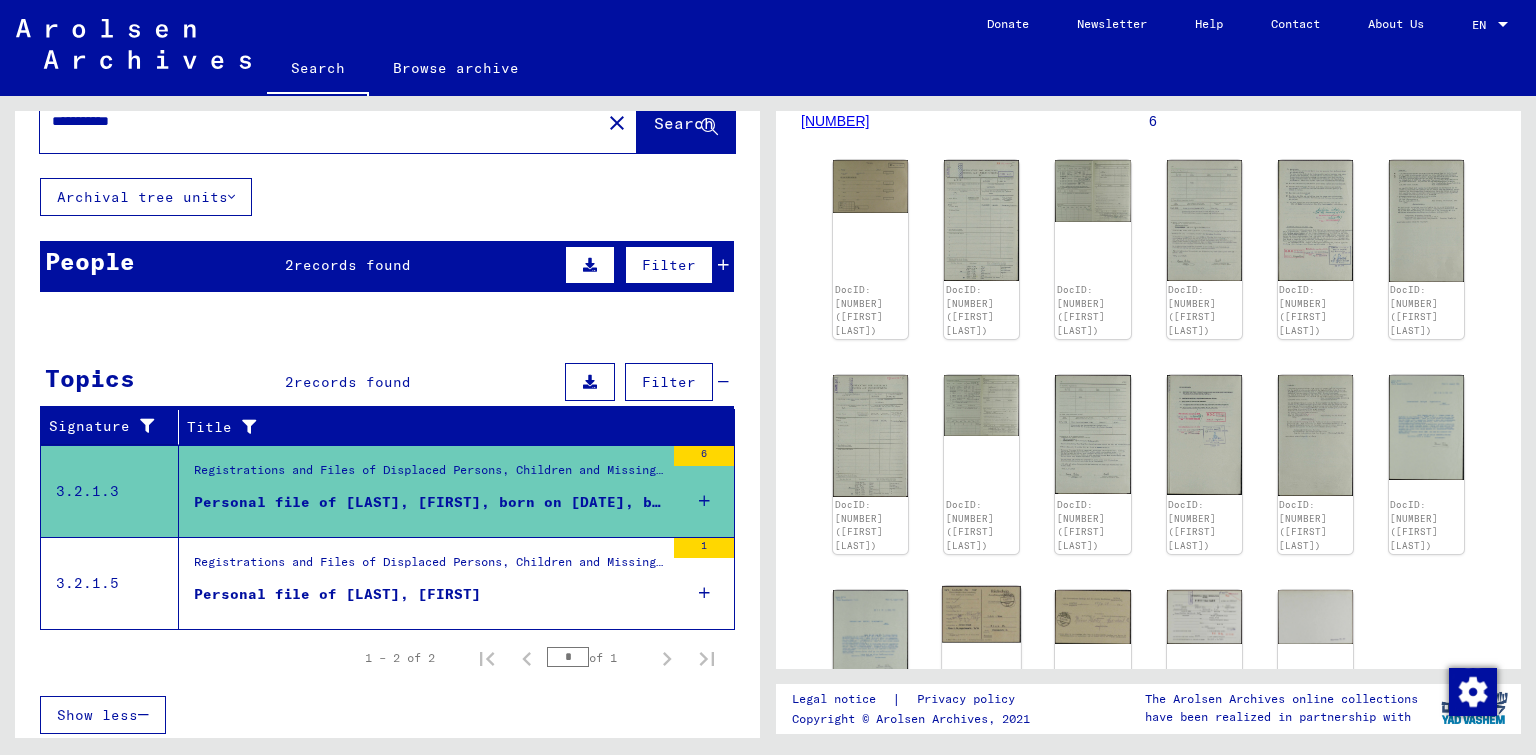 click 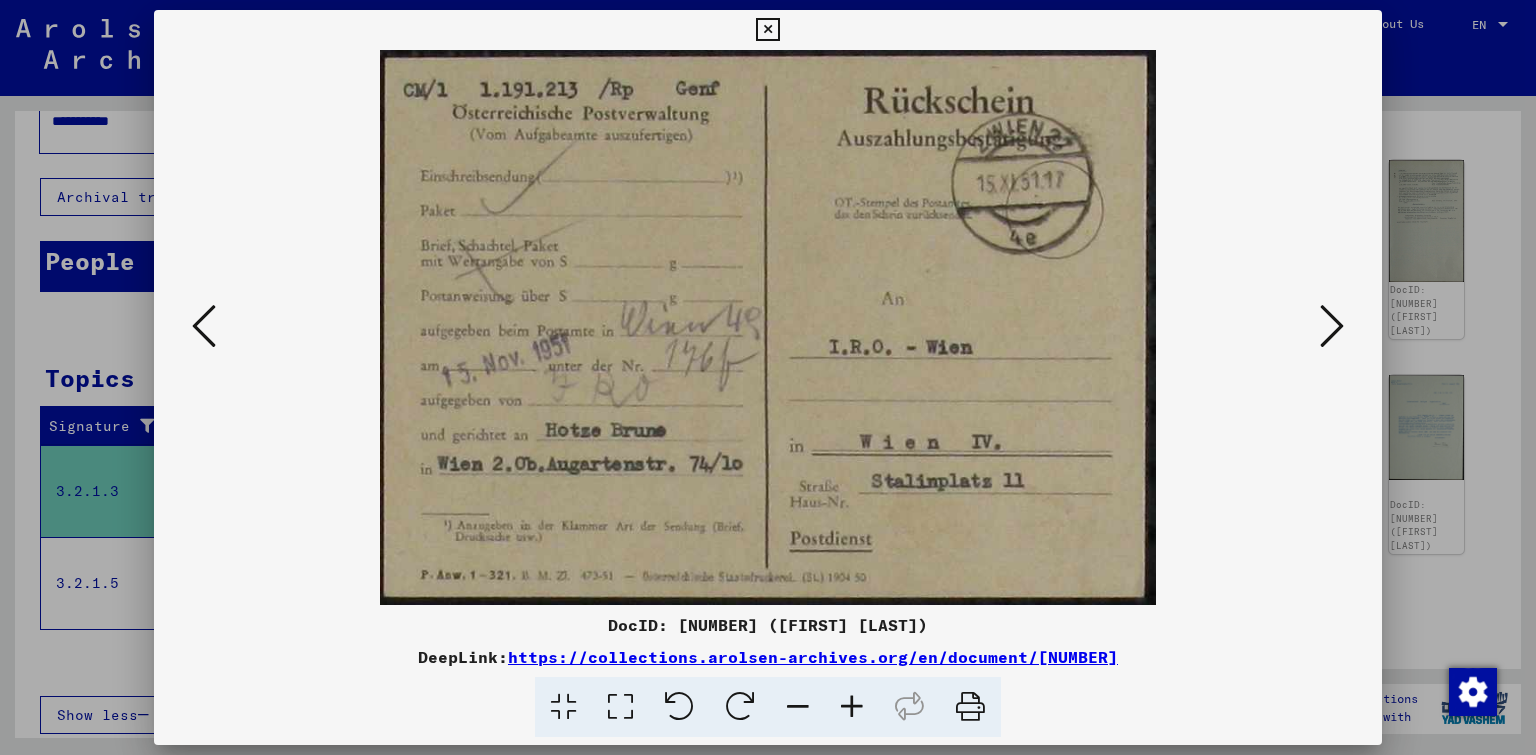 click at bounding box center [767, 30] 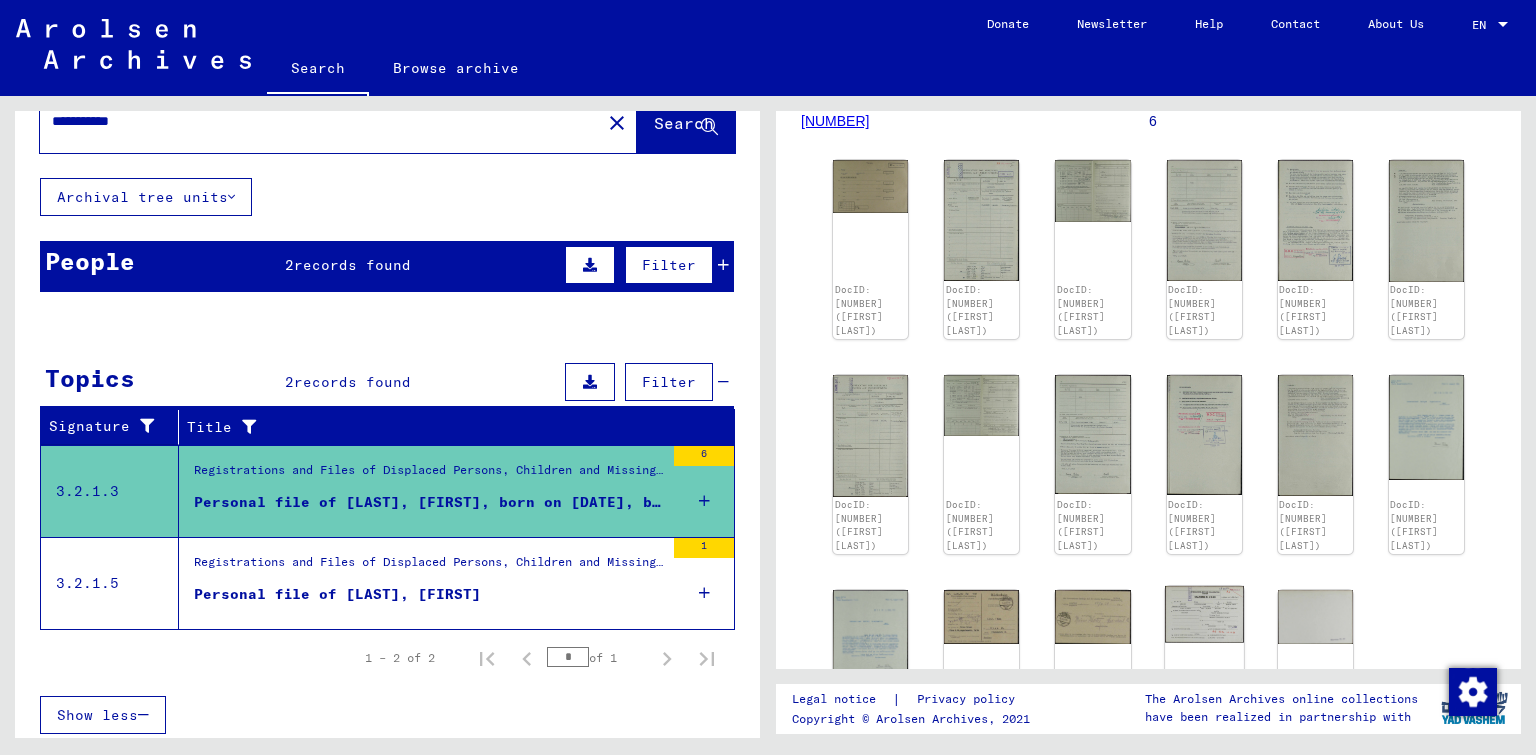 click 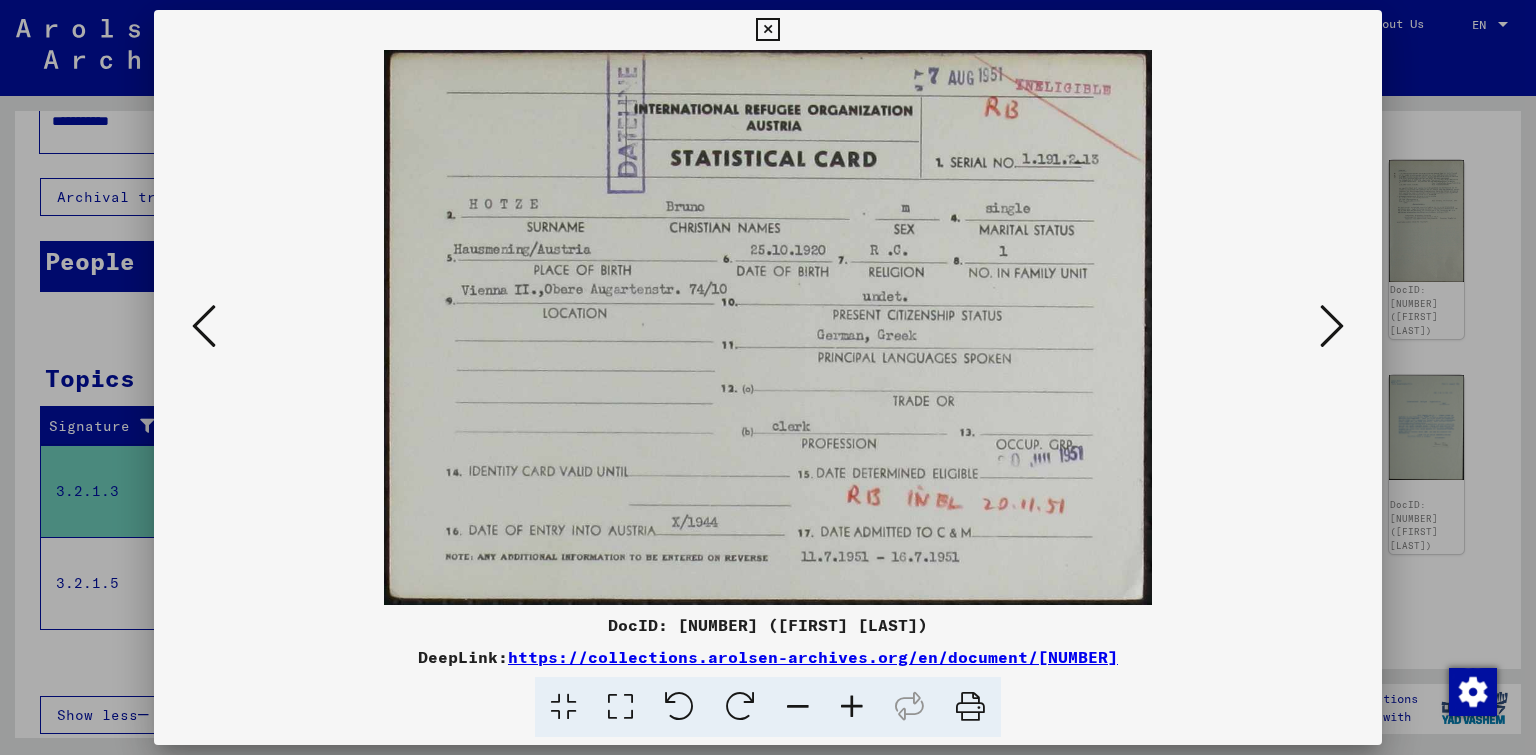 click at bounding box center [970, 707] 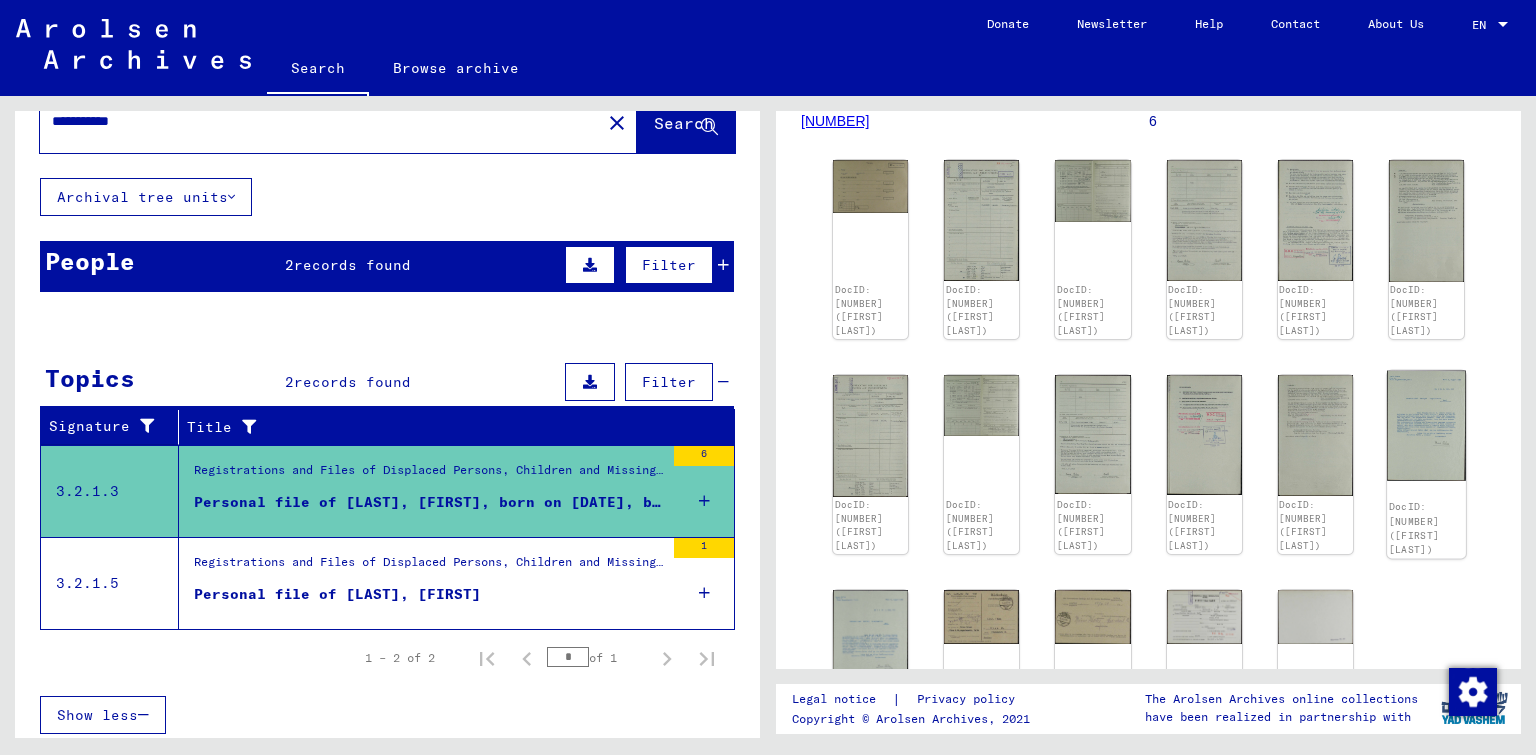 click 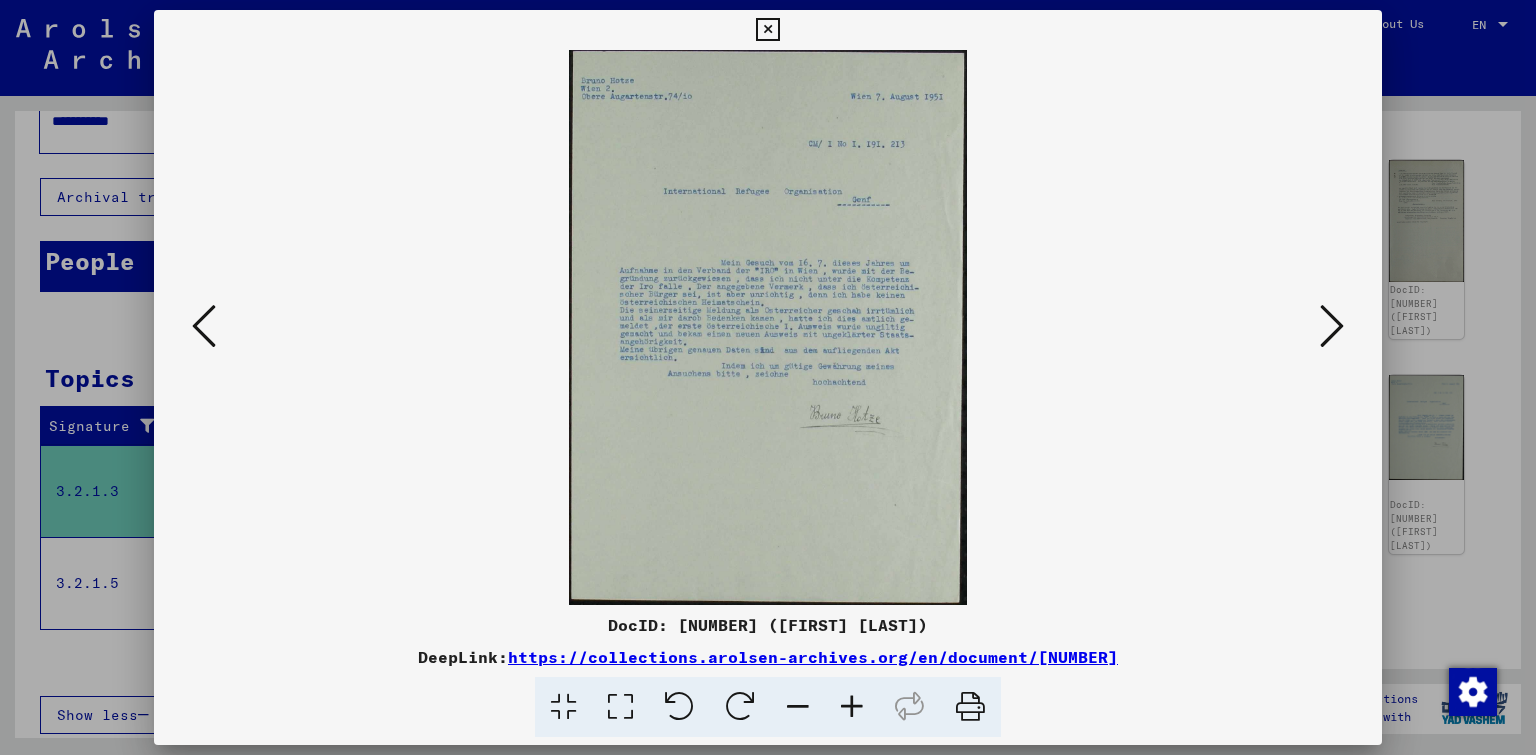 click at bounding box center [767, 30] 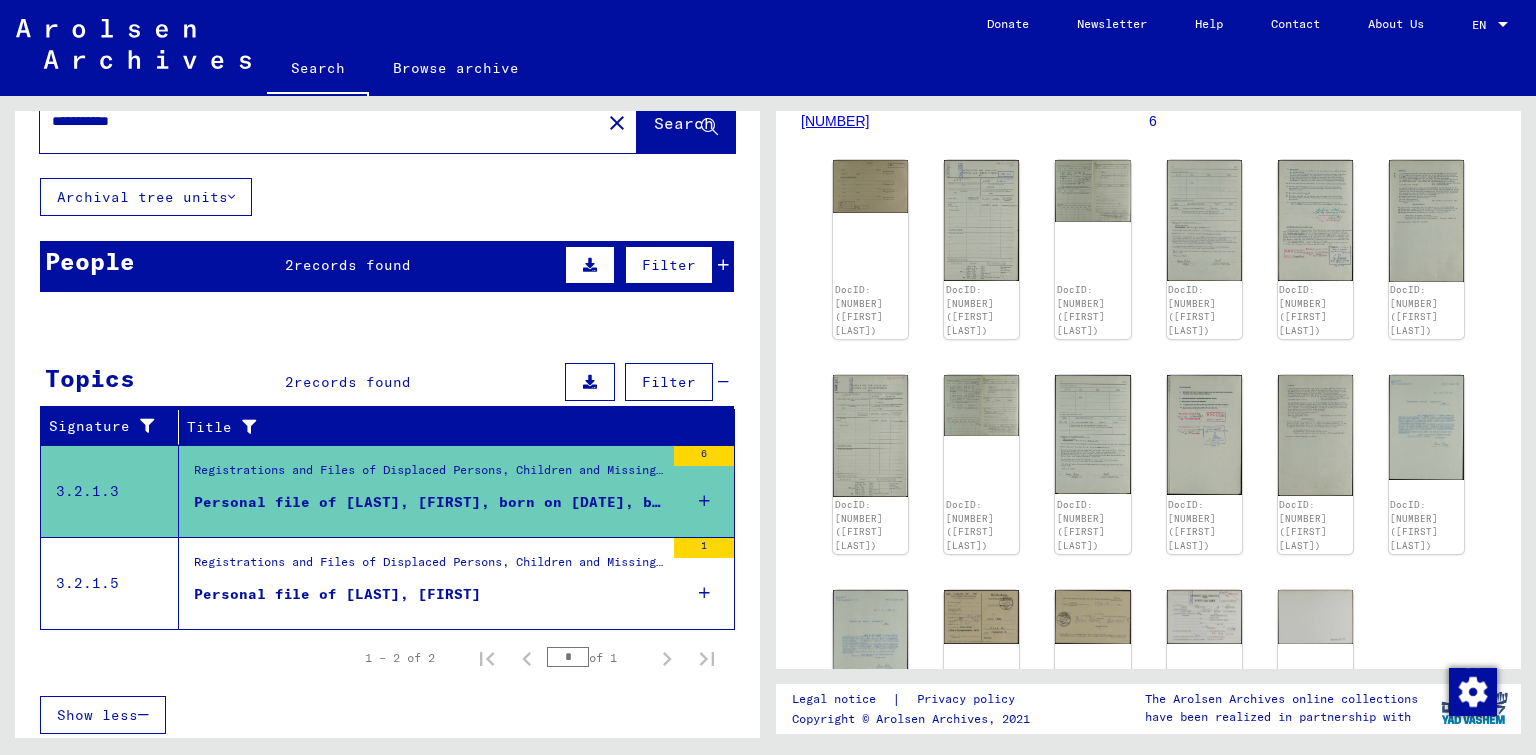 scroll, scrollTop: 0, scrollLeft: 0, axis: both 